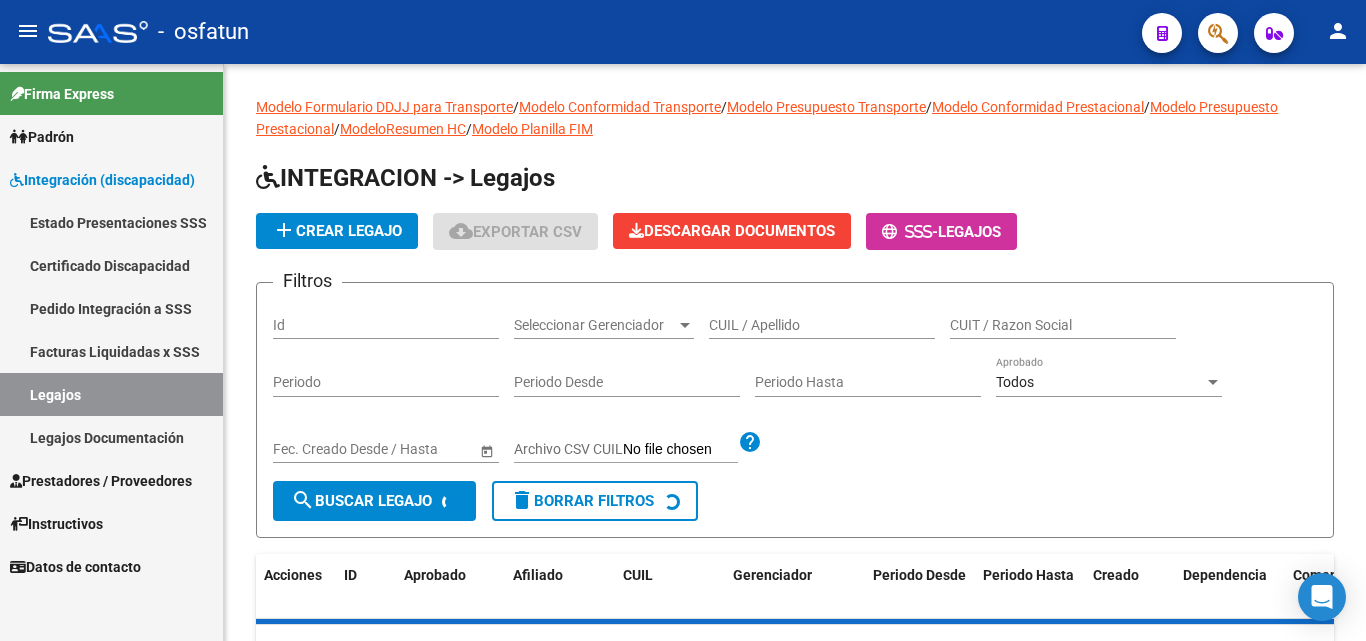scroll, scrollTop: 0, scrollLeft: 0, axis: both 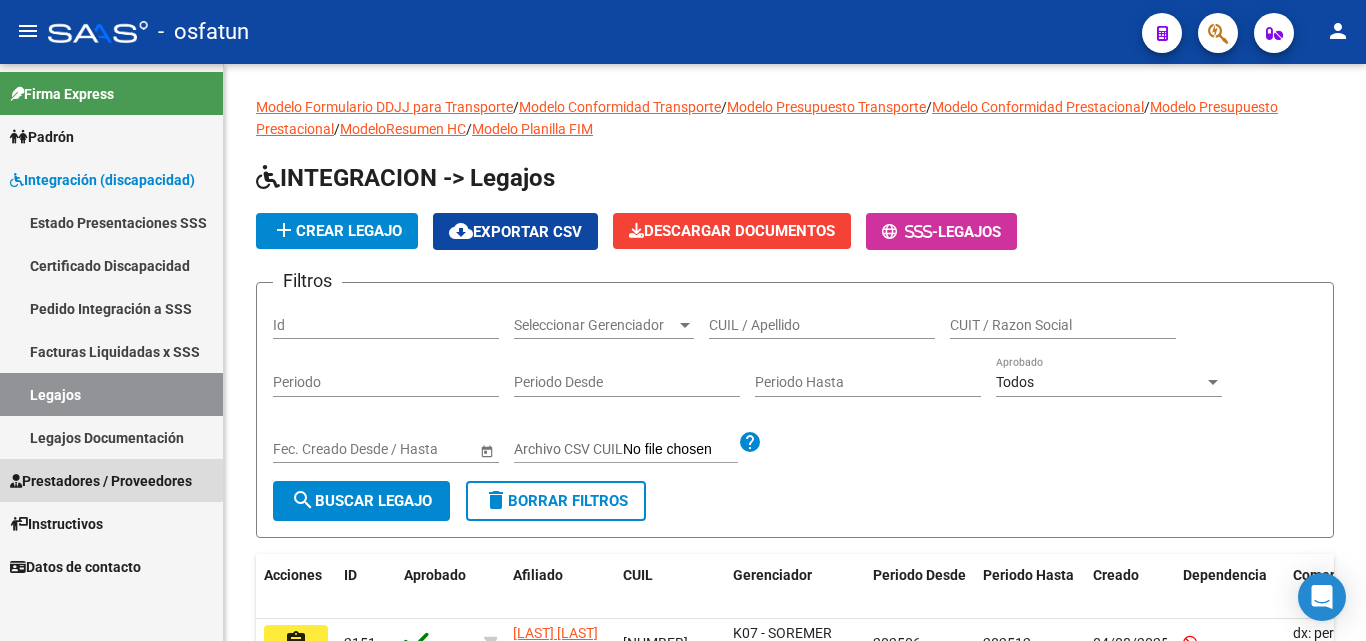 click on "Prestadores / Proveedores" at bounding box center [101, 481] 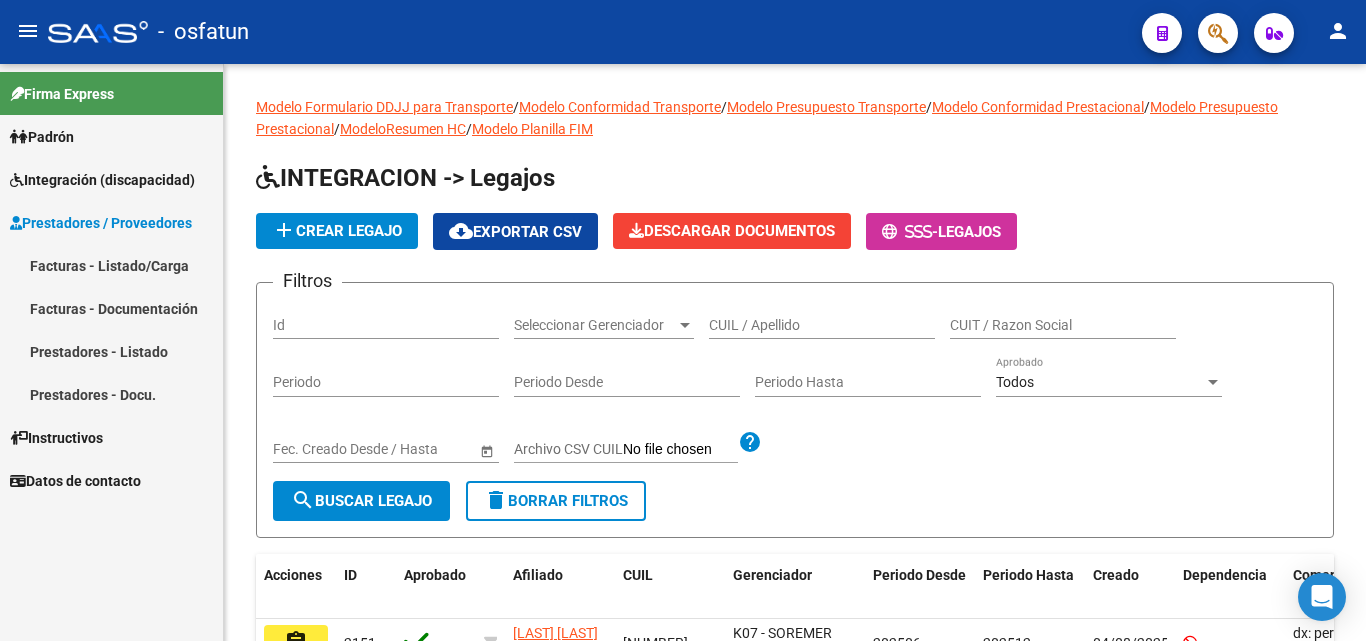 drag, startPoint x: 88, startPoint y: 269, endPoint x: 130, endPoint y: 466, distance: 201.4274 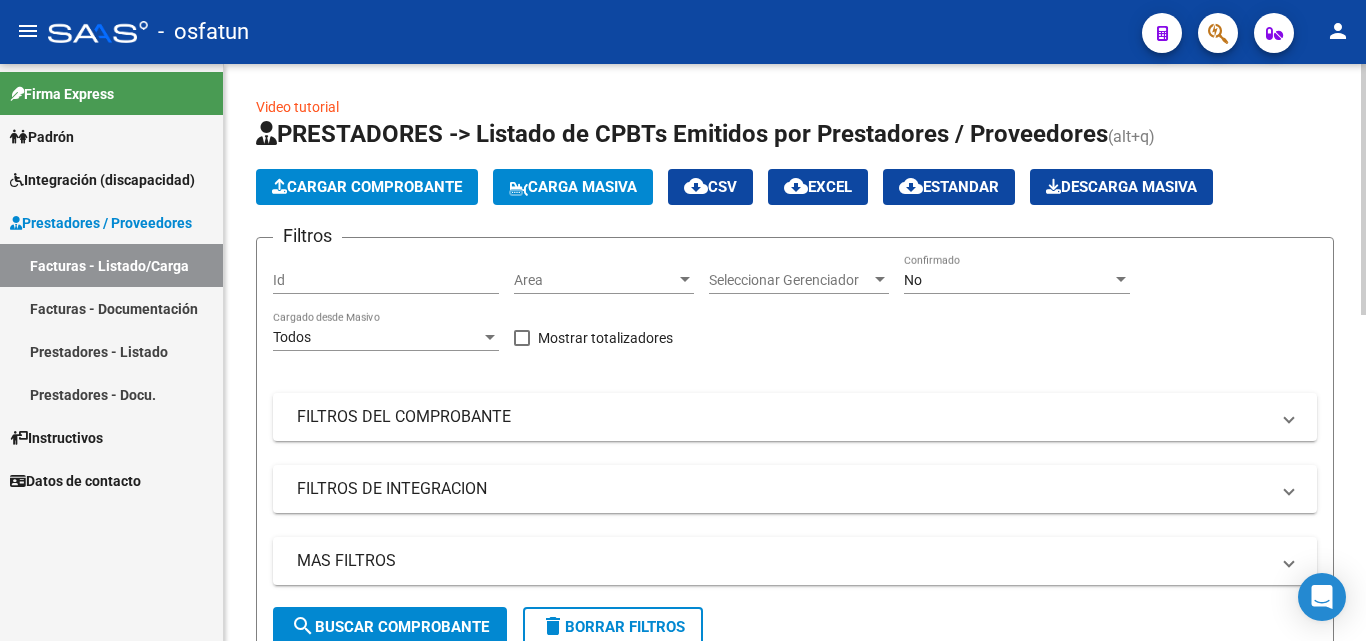 click on "Cargar Comprobante" 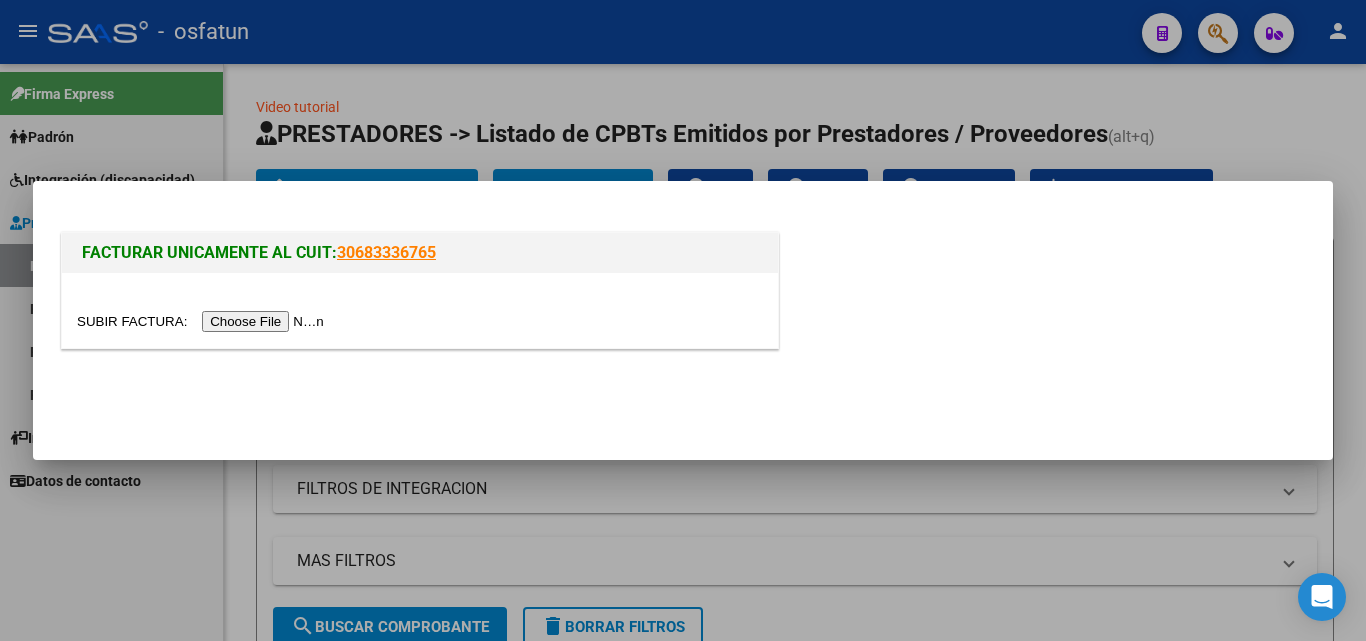 click at bounding box center [420, 310] 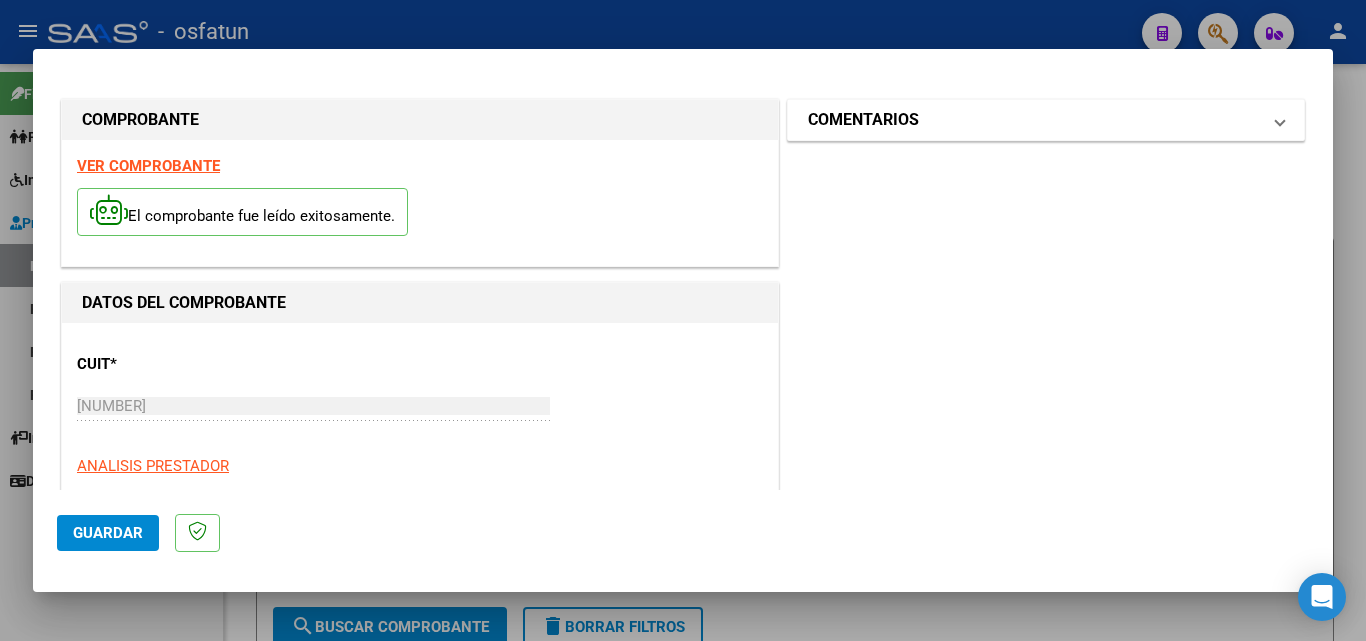 click on "COMENTARIOS" at bounding box center [1034, 120] 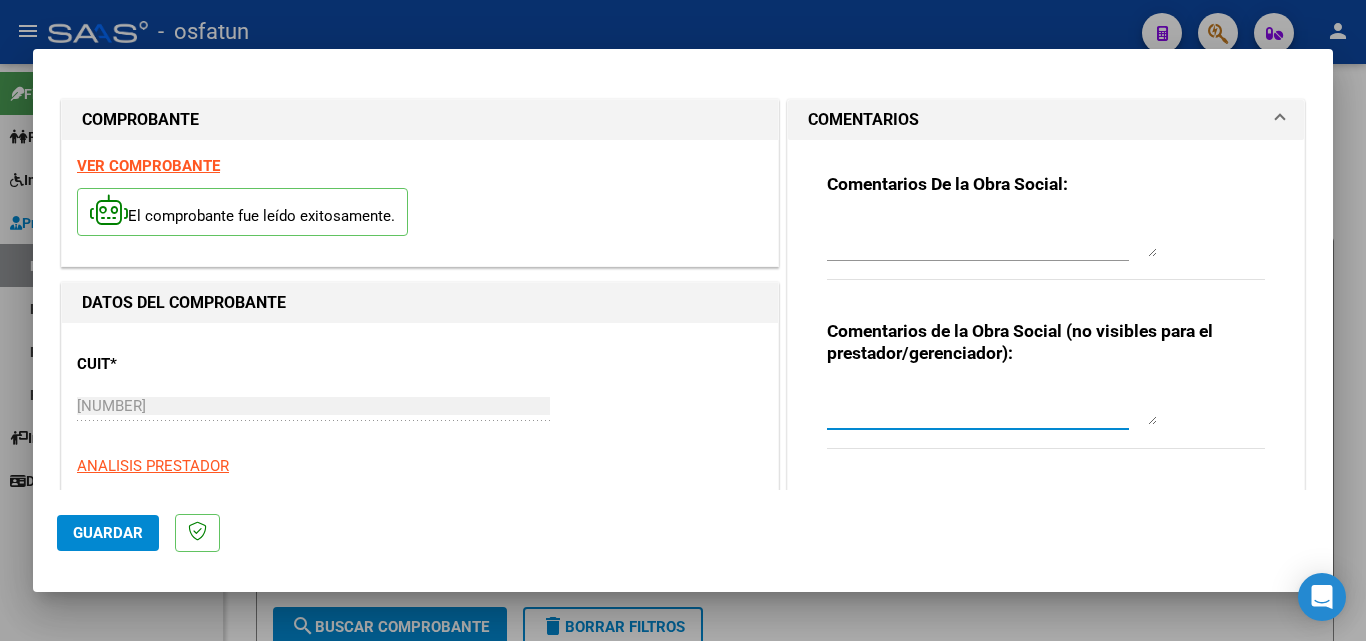 click at bounding box center [992, 405] 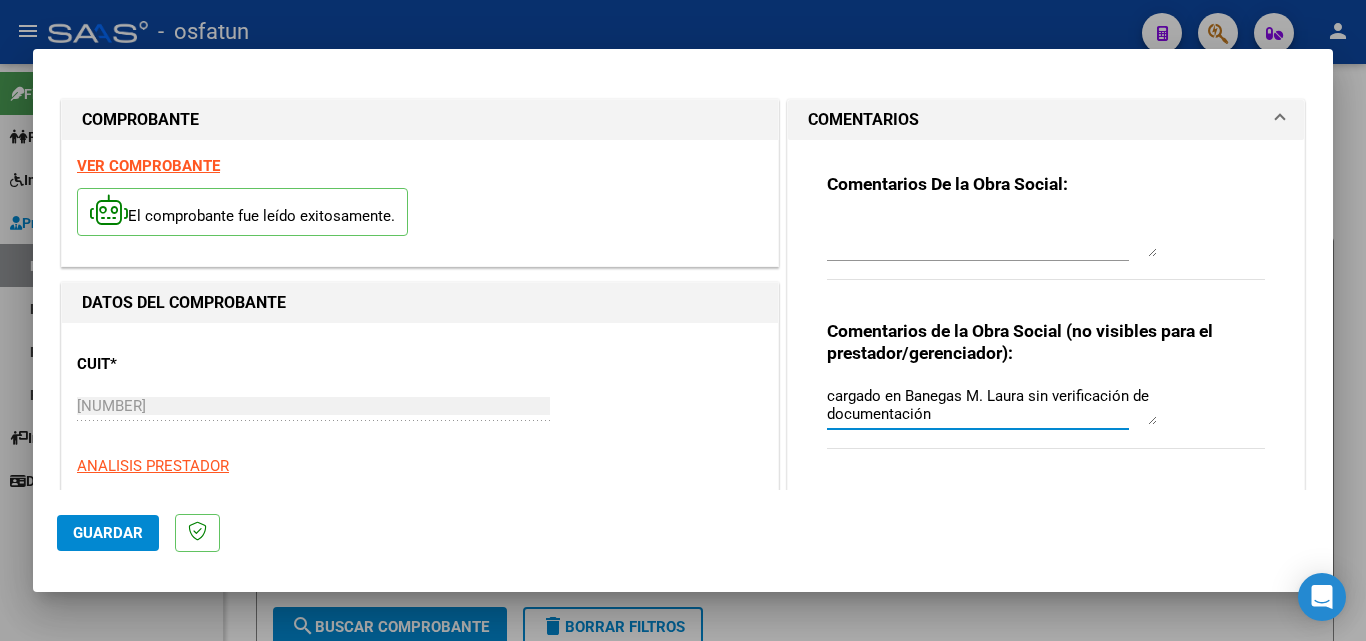 type on "cargado en Banegas M. Laura sin verificación de documentación" 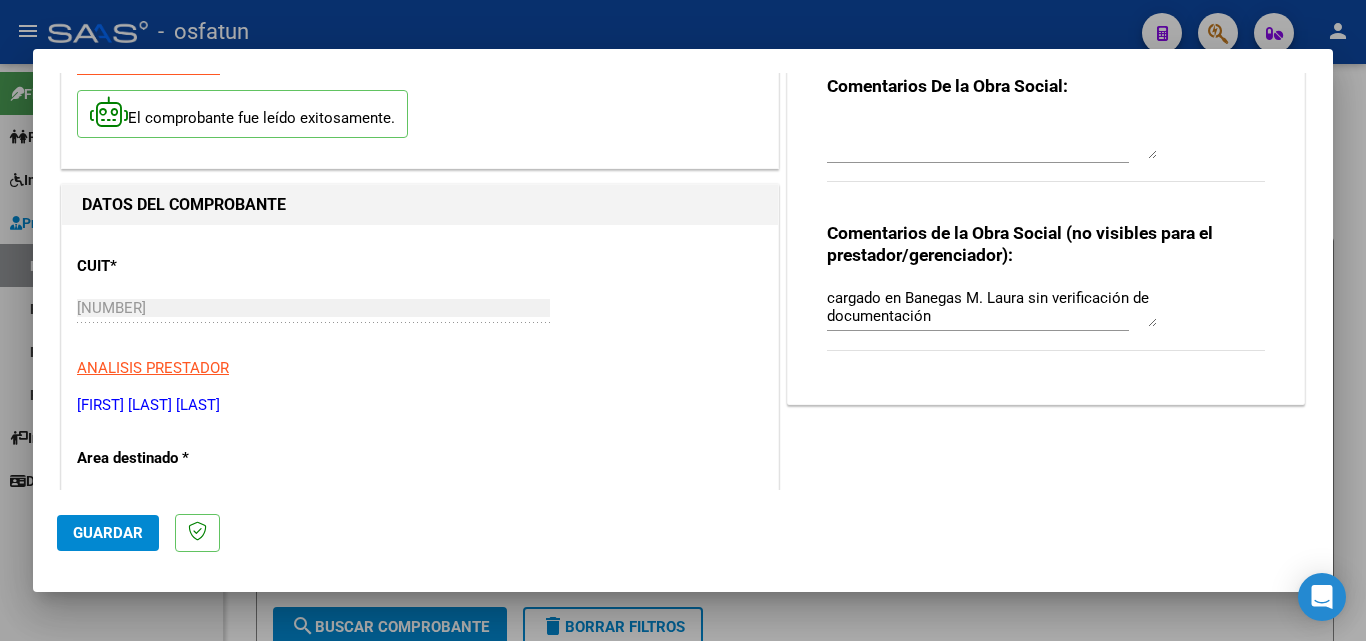 scroll, scrollTop: 104, scrollLeft: 0, axis: vertical 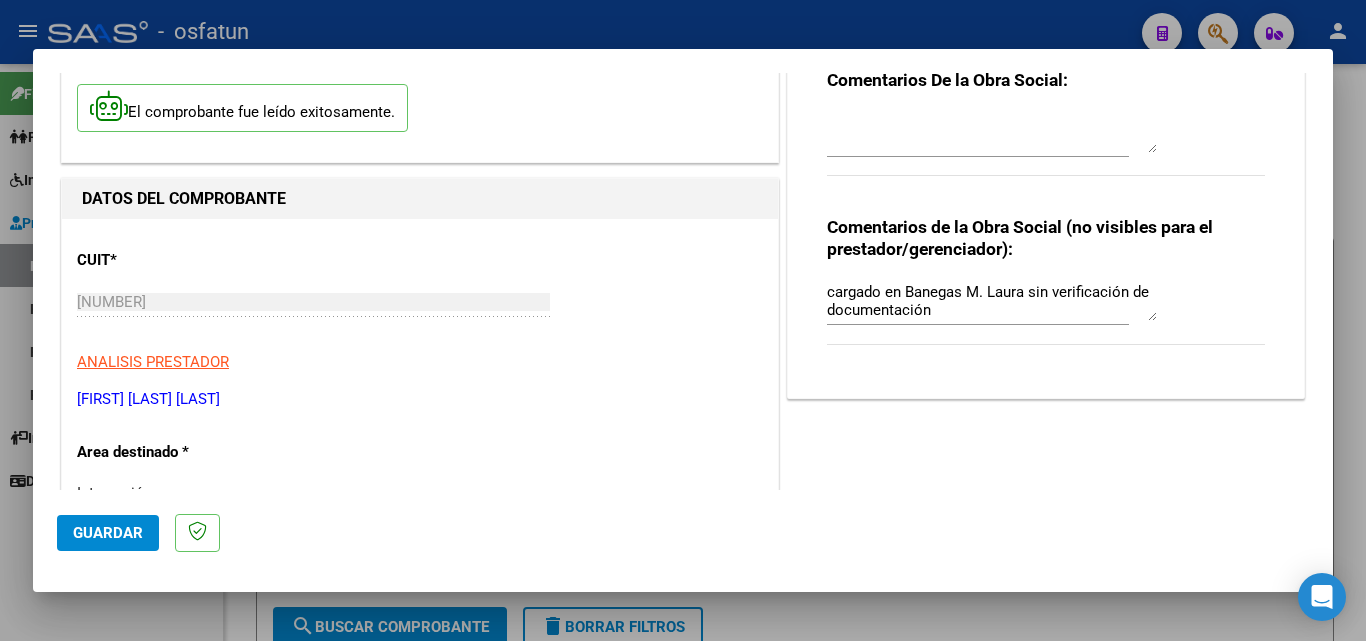 drag, startPoint x: 78, startPoint y: 393, endPoint x: 293, endPoint y: 395, distance: 215.00931 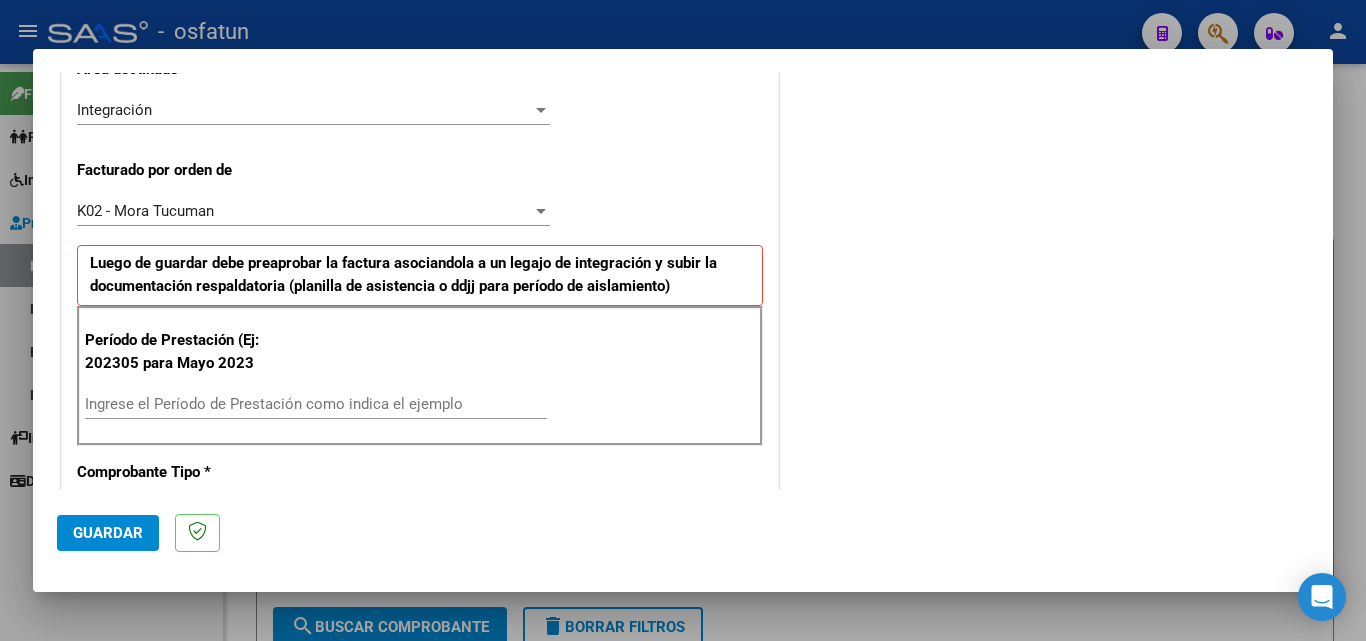 scroll, scrollTop: 466, scrollLeft: 0, axis: vertical 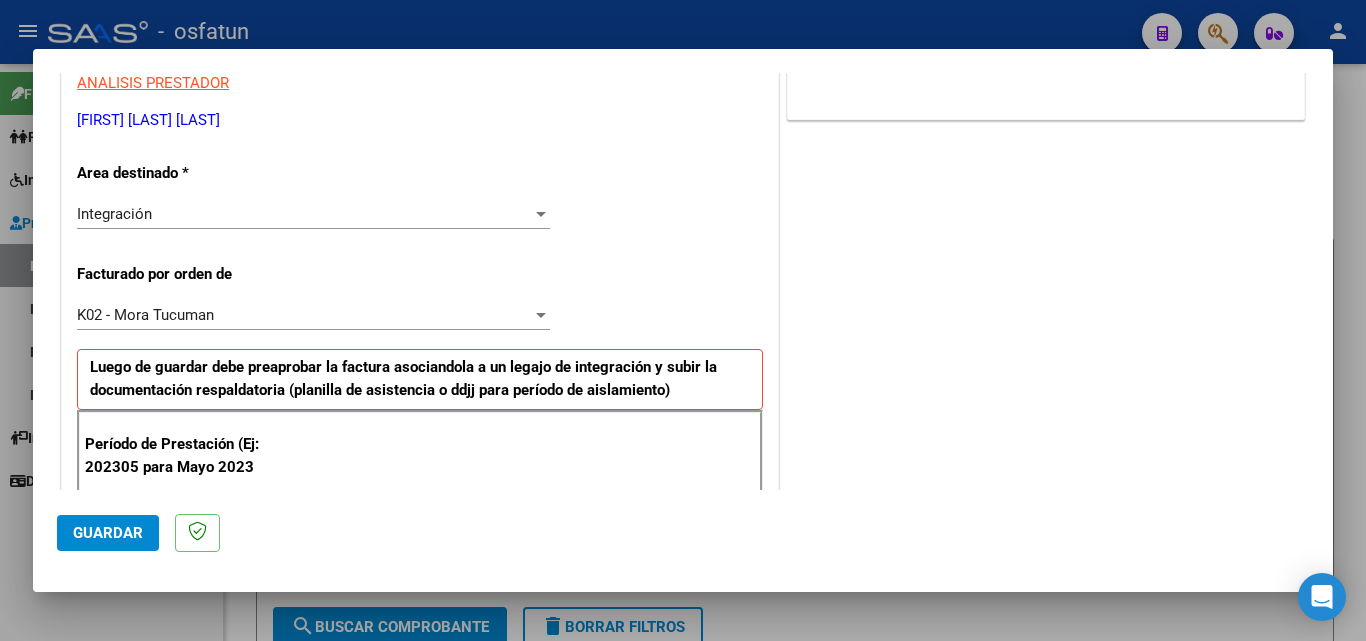 click on "K02 - Mora Tucuman Seleccionar Gerenciador" at bounding box center [313, 315] 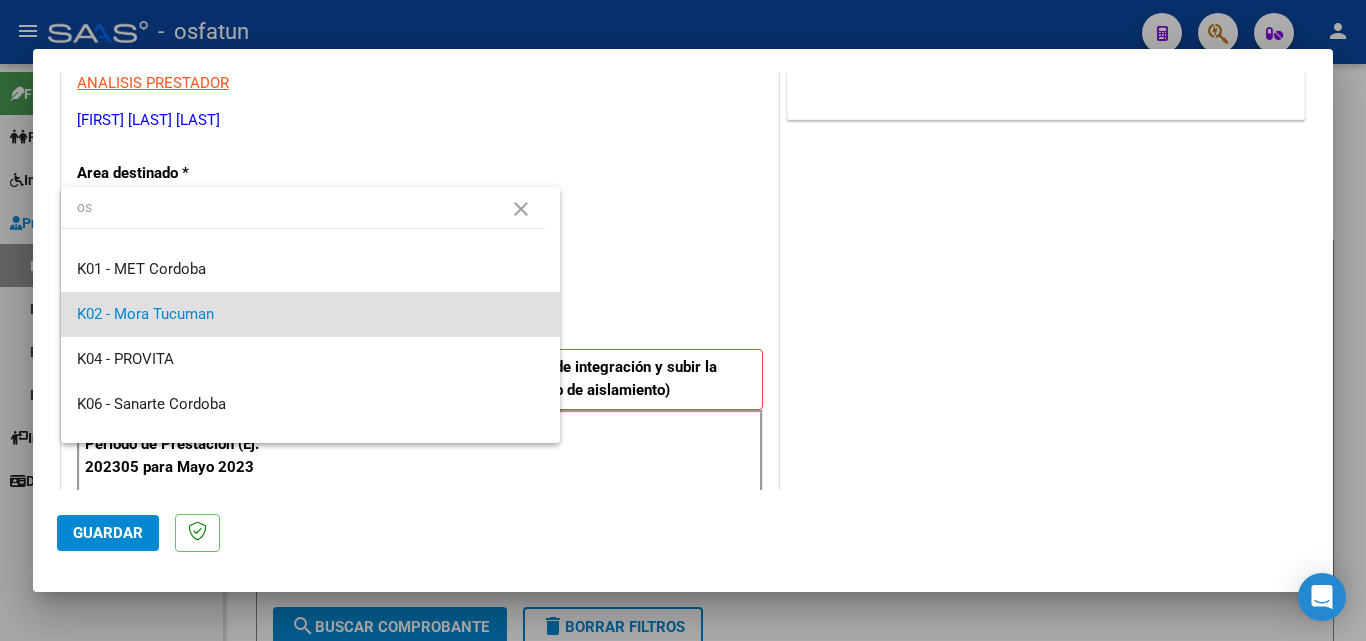 scroll, scrollTop: 0, scrollLeft: 0, axis: both 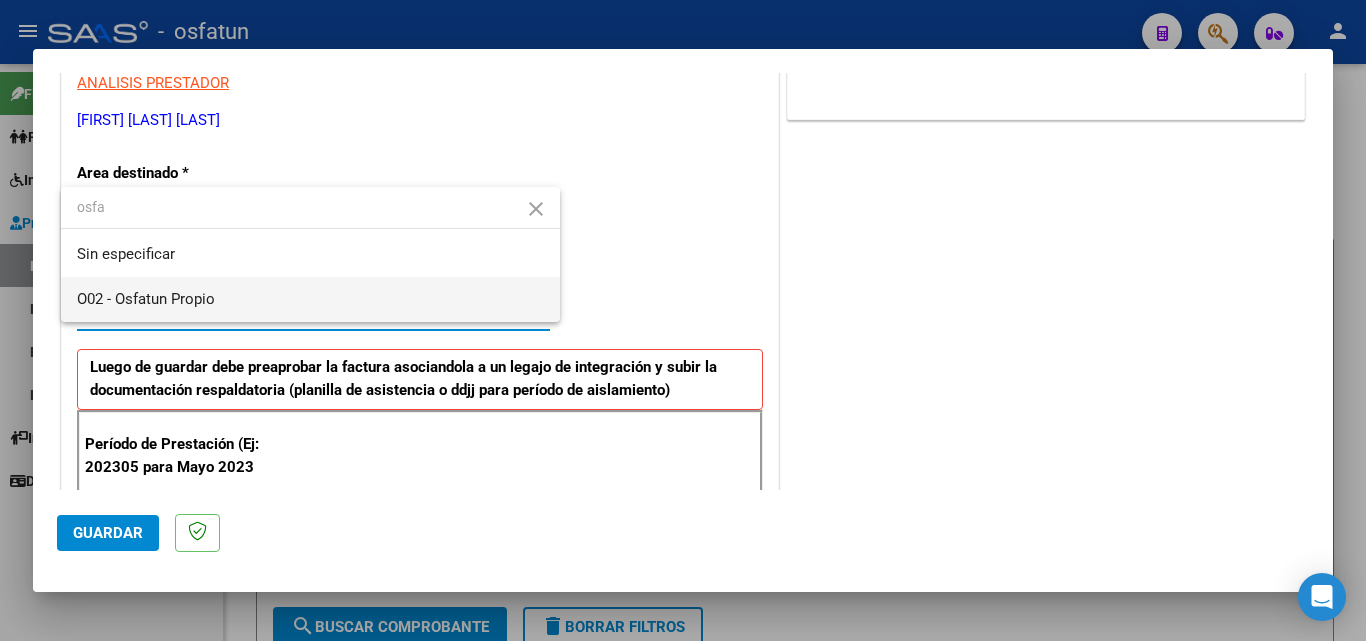 type on "osfa" 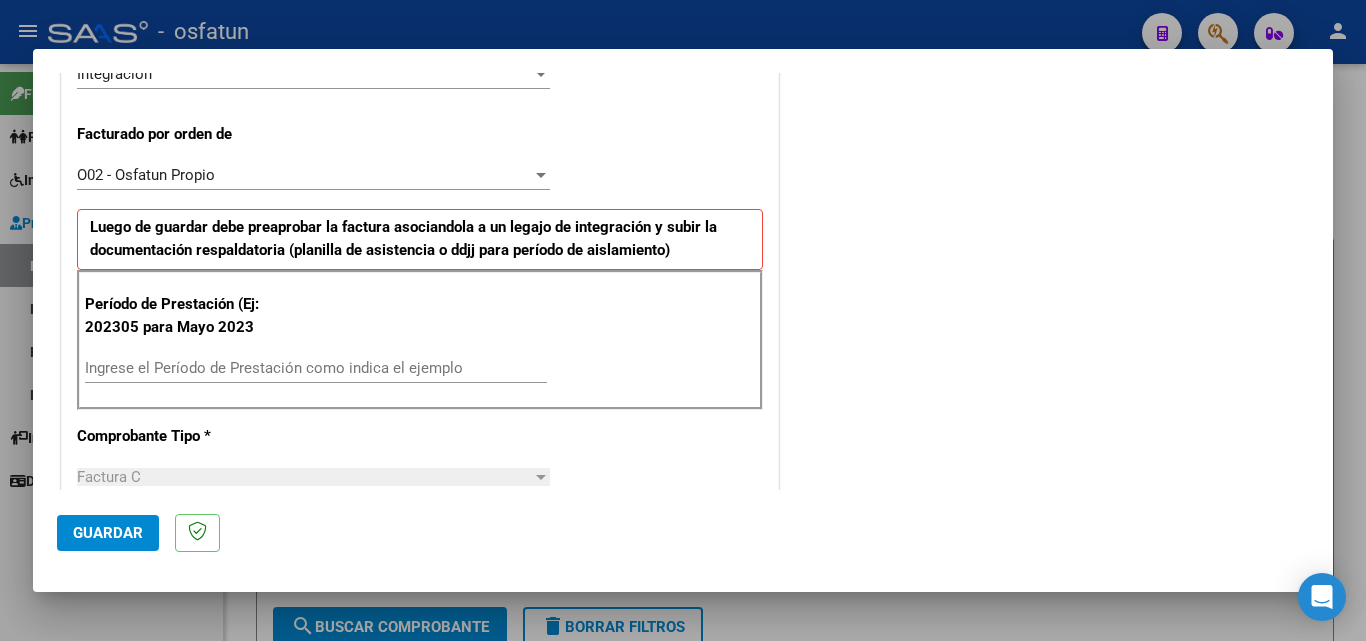 scroll, scrollTop: 518, scrollLeft: 0, axis: vertical 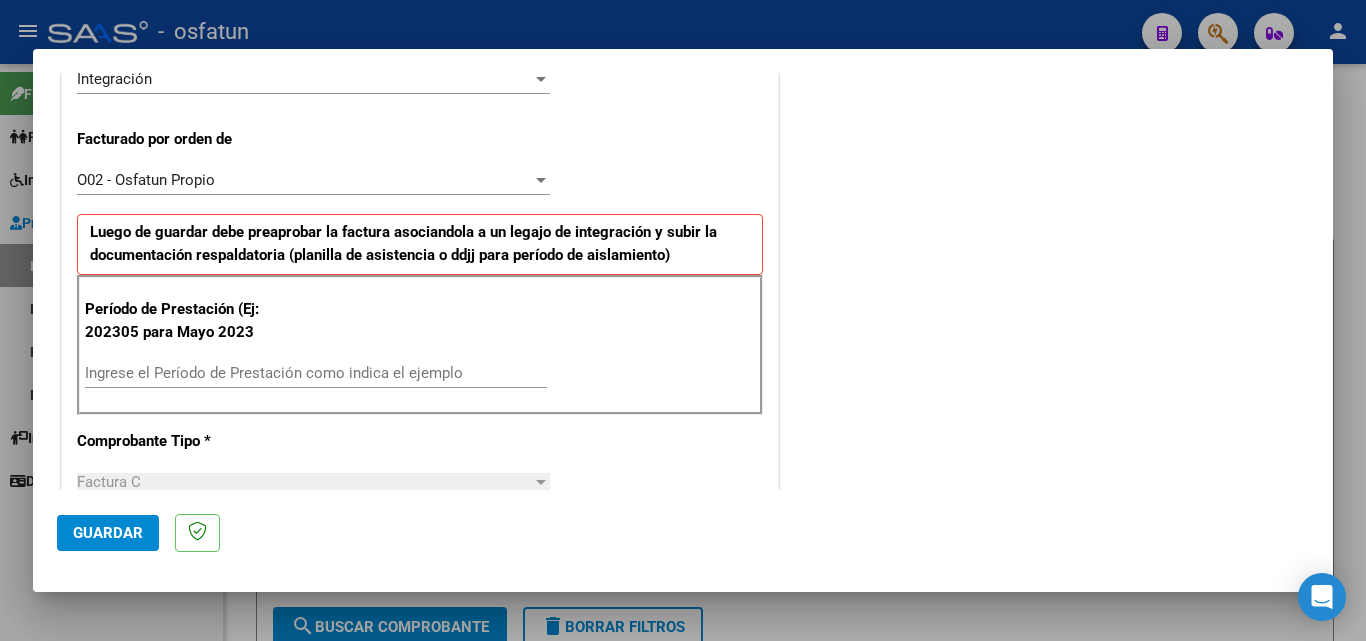drag, startPoint x: 81, startPoint y: 134, endPoint x: 196, endPoint y: 154, distance: 116.72617 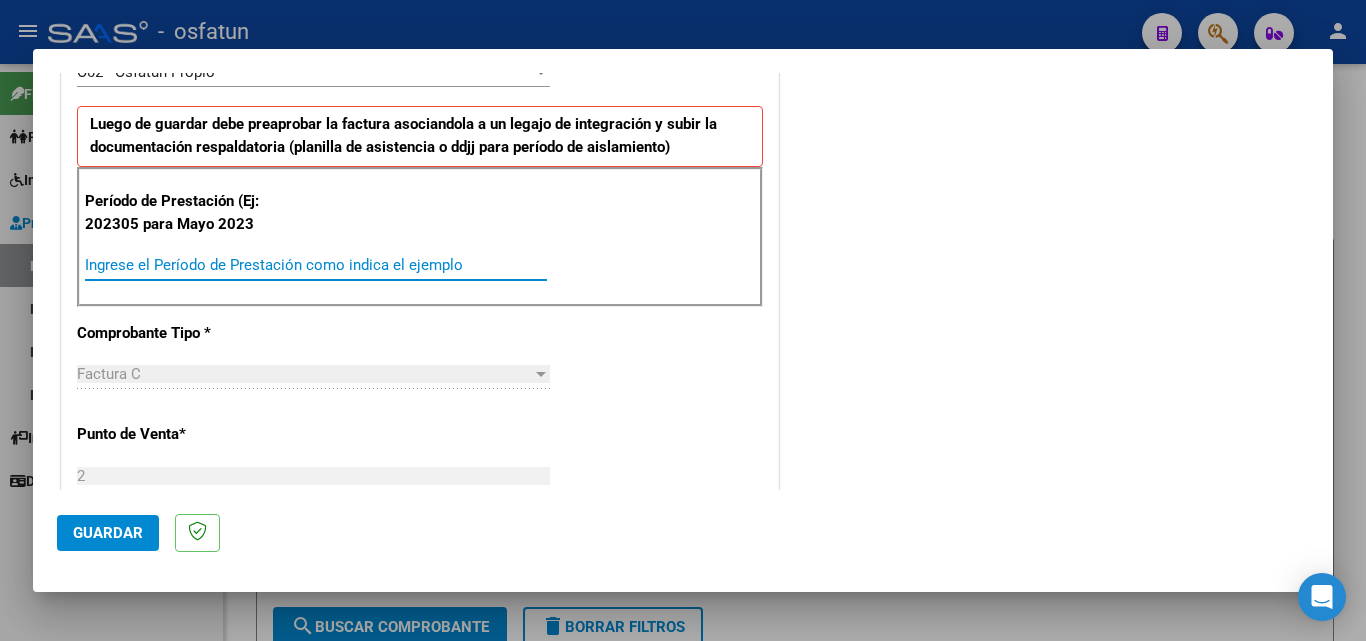click on "Ingrese el Período de Prestación como indica el ejemplo" at bounding box center (316, 265) 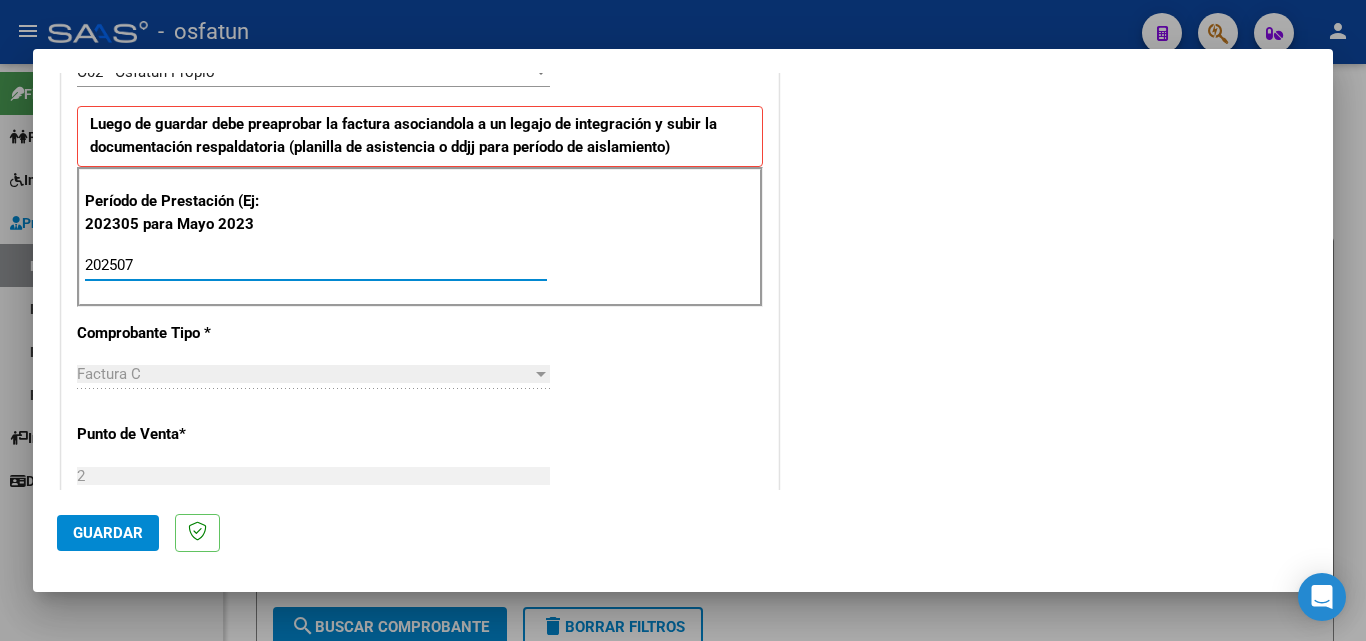 type on "202507" 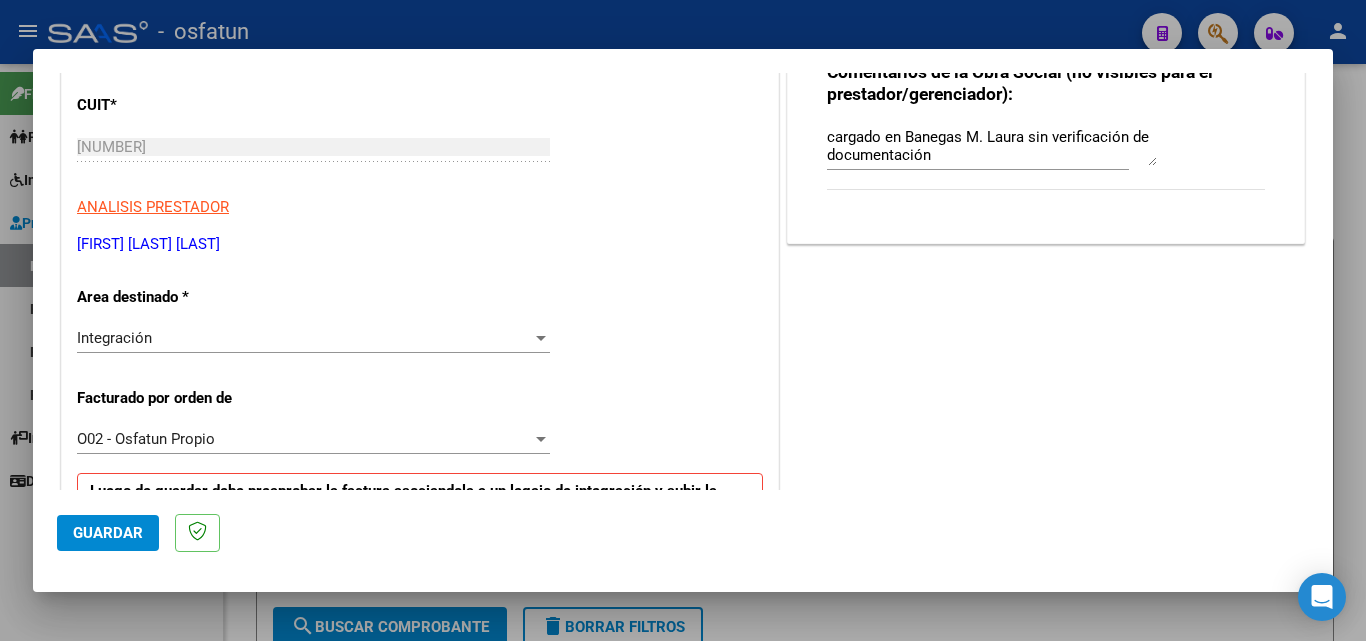 scroll, scrollTop: 0, scrollLeft: 0, axis: both 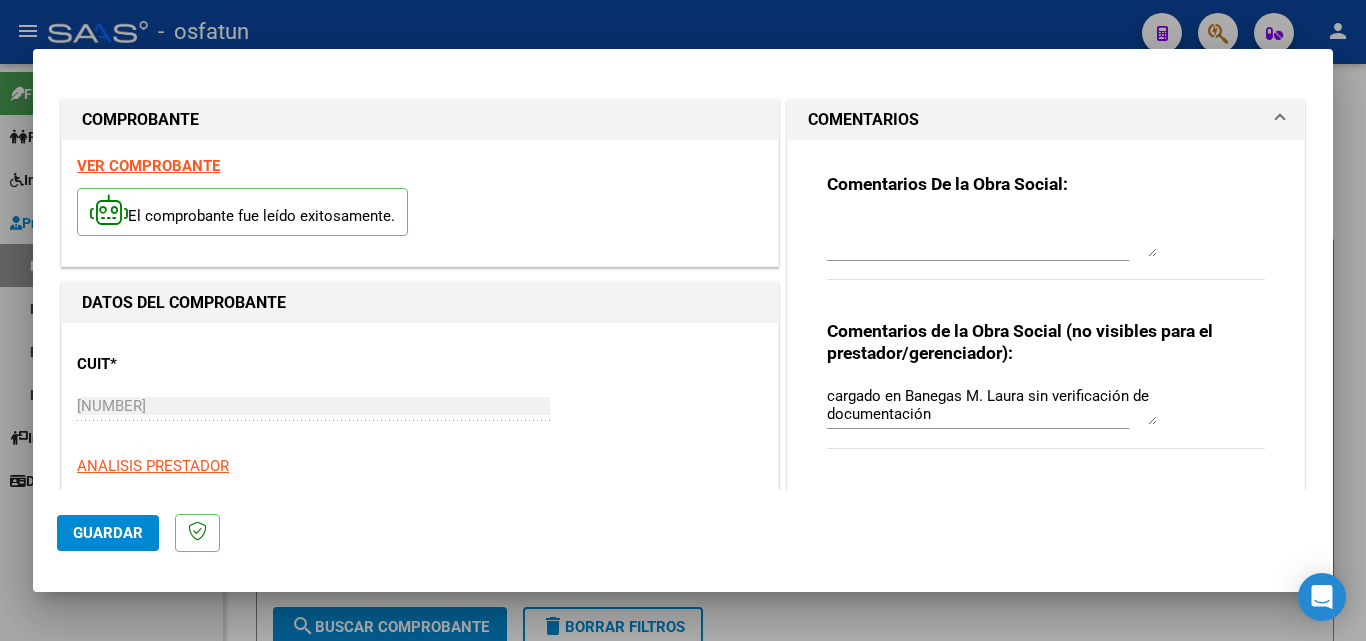 click on "Guardar" 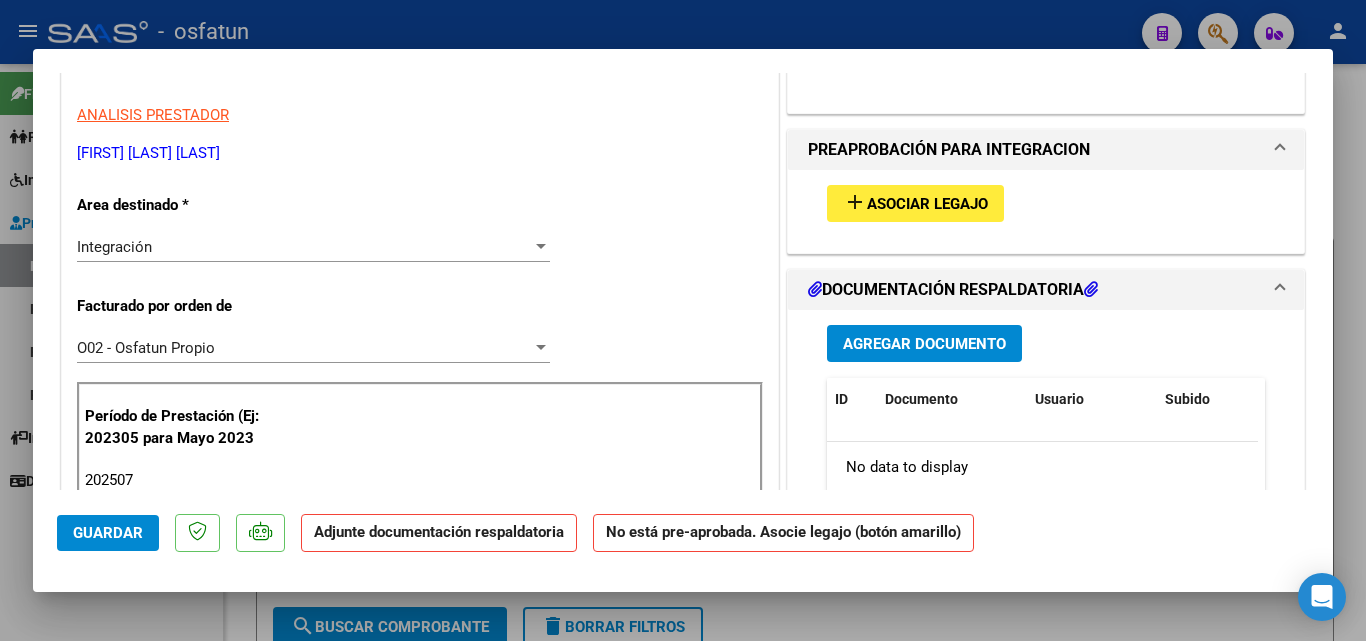 scroll, scrollTop: 399, scrollLeft: 0, axis: vertical 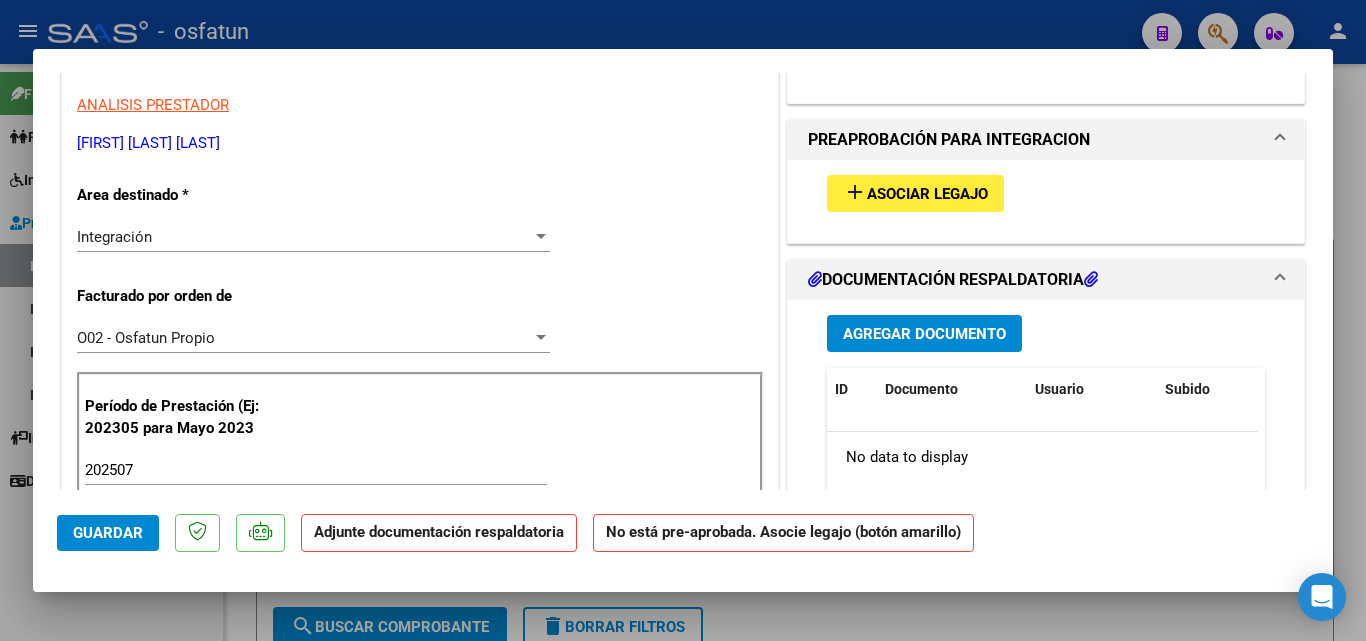 click on "Asociar Legajo" at bounding box center [927, 194] 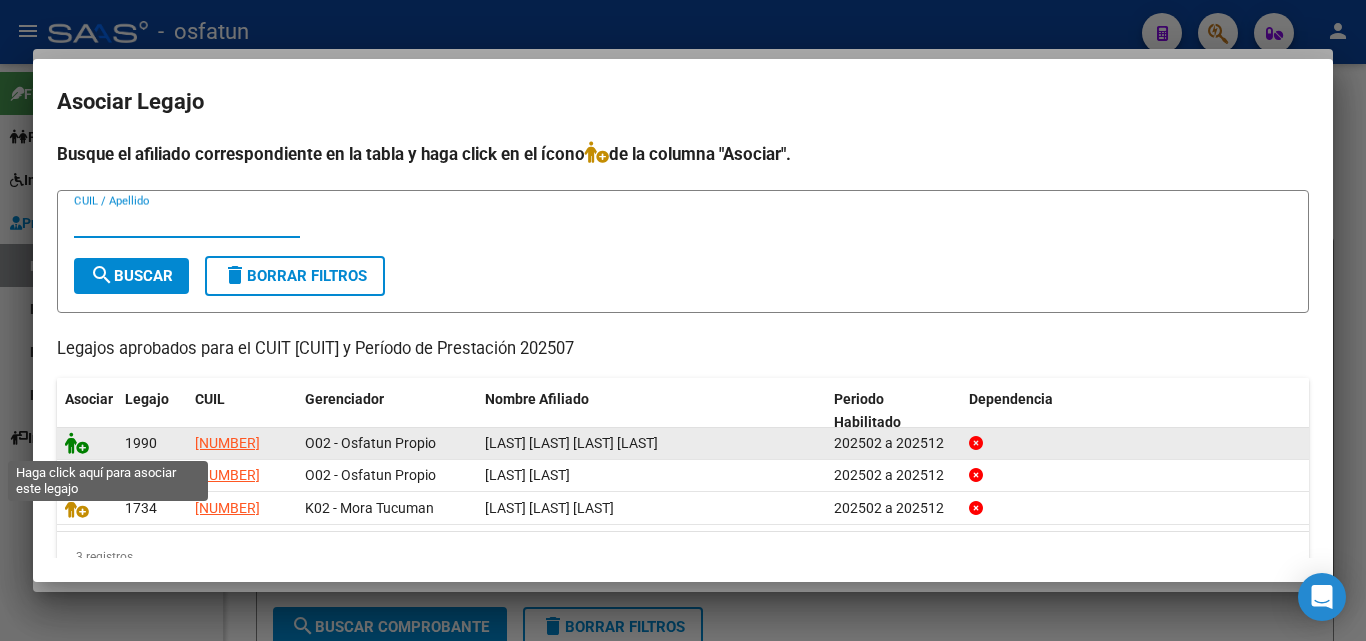 drag, startPoint x: 79, startPoint y: 445, endPoint x: 72, endPoint y: 457, distance: 13.892444 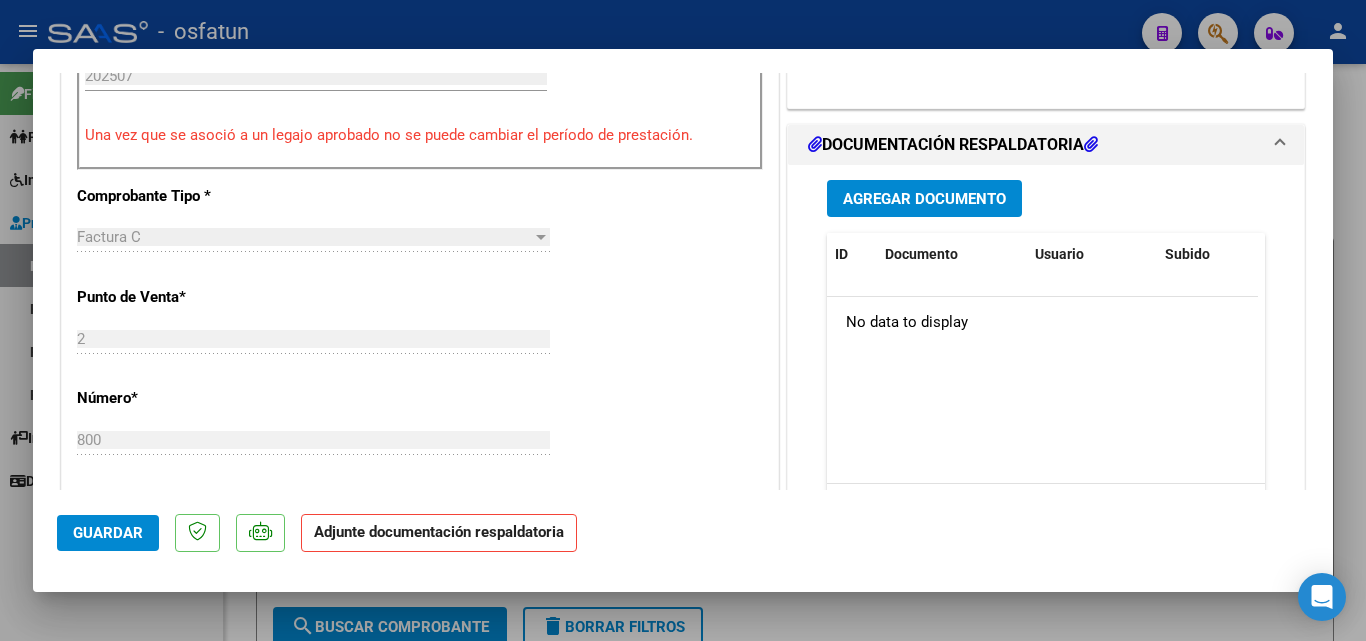 scroll, scrollTop: 815, scrollLeft: 0, axis: vertical 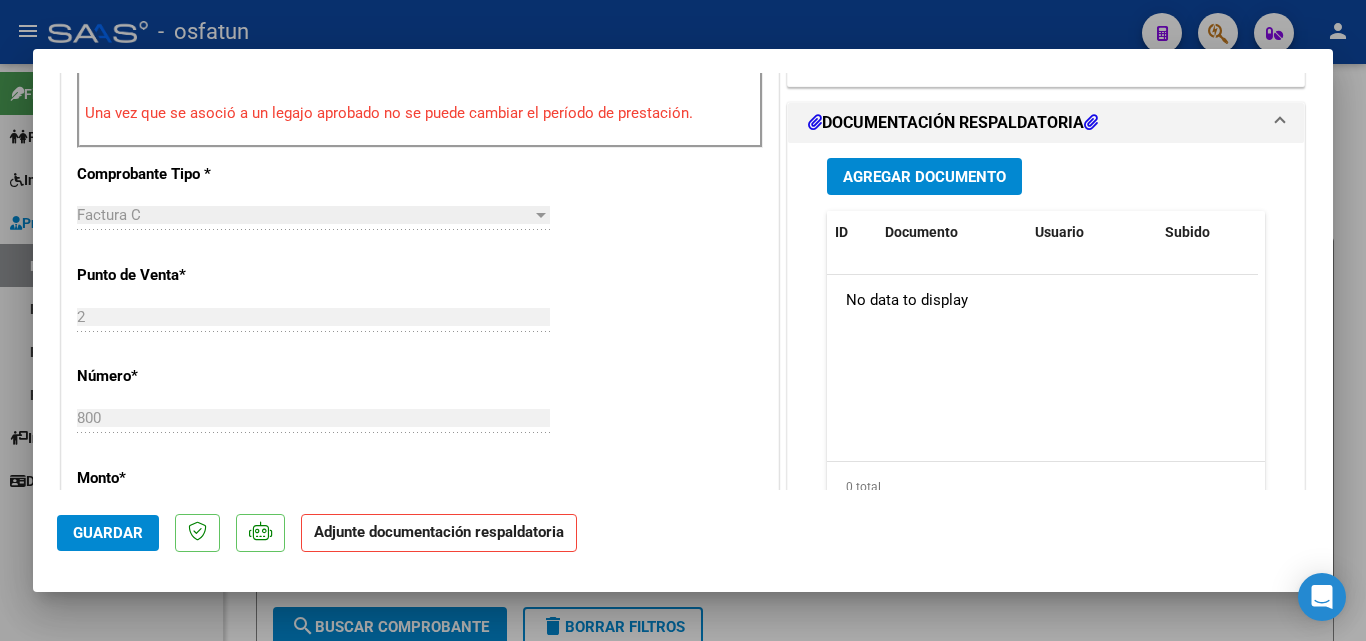 click on "Agregar Documento" at bounding box center [924, 176] 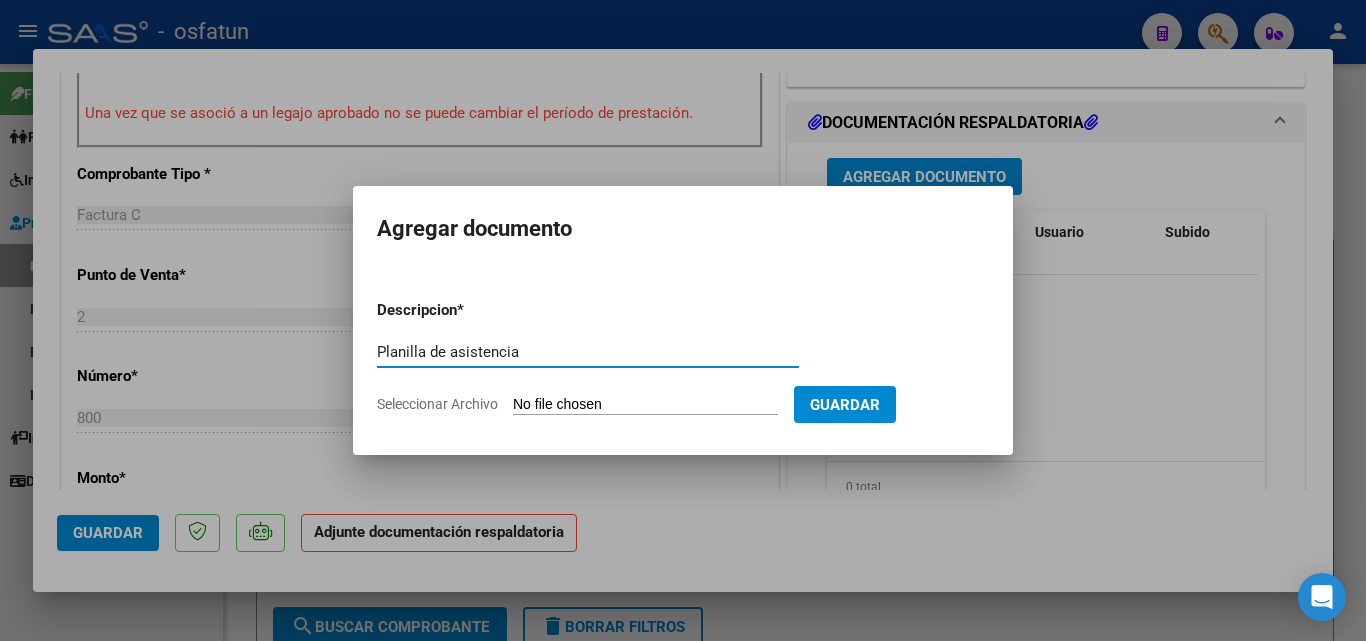 type on "Planilla de asistencia" 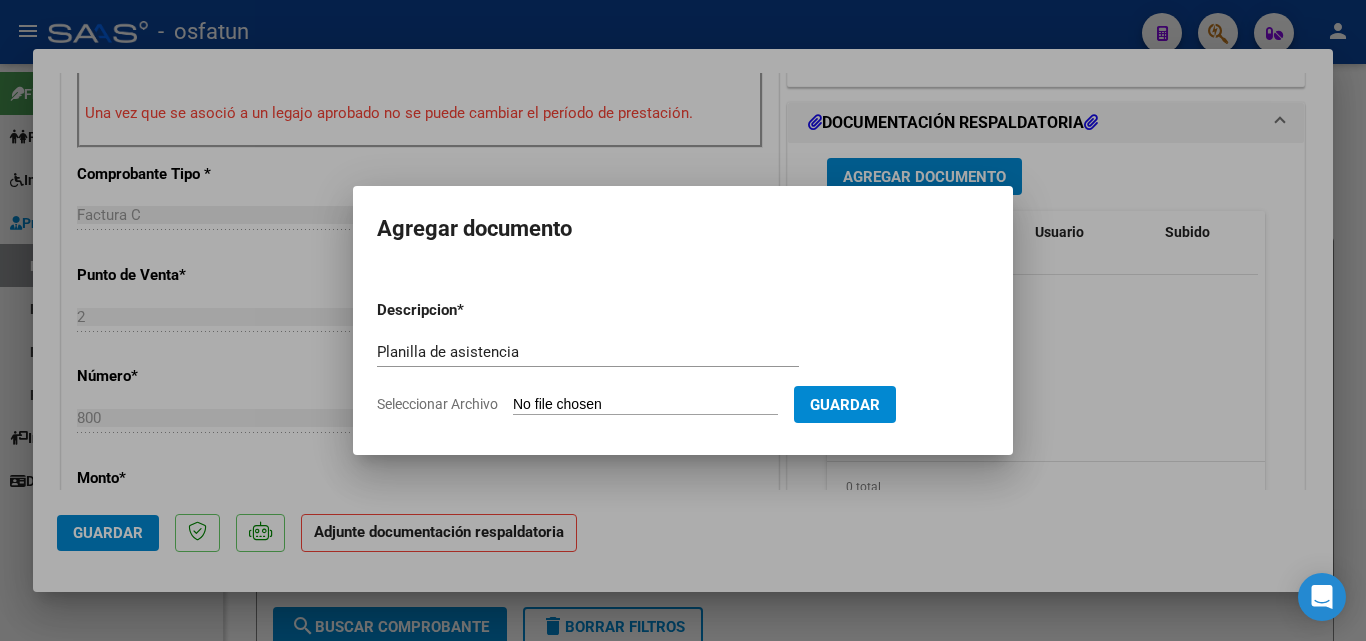 type on "C:\fakepath\planilla jul25 [NAME].pdf" 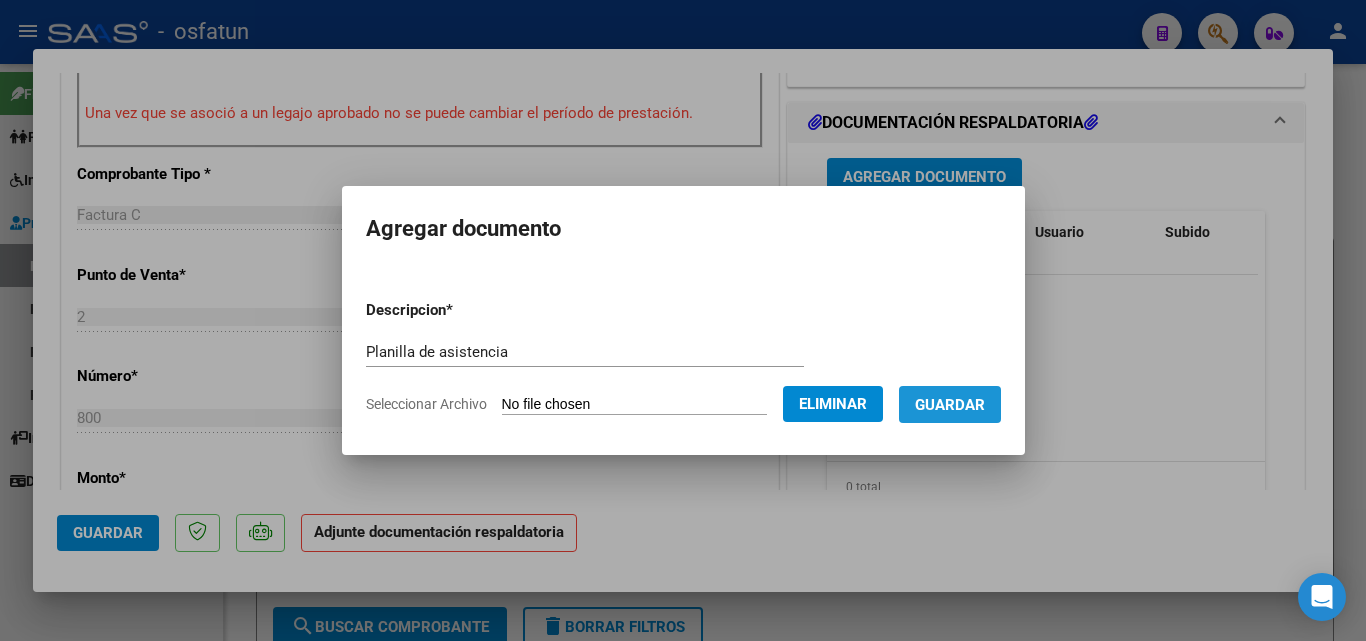 drag, startPoint x: 991, startPoint y: 399, endPoint x: 979, endPoint y: 408, distance: 15 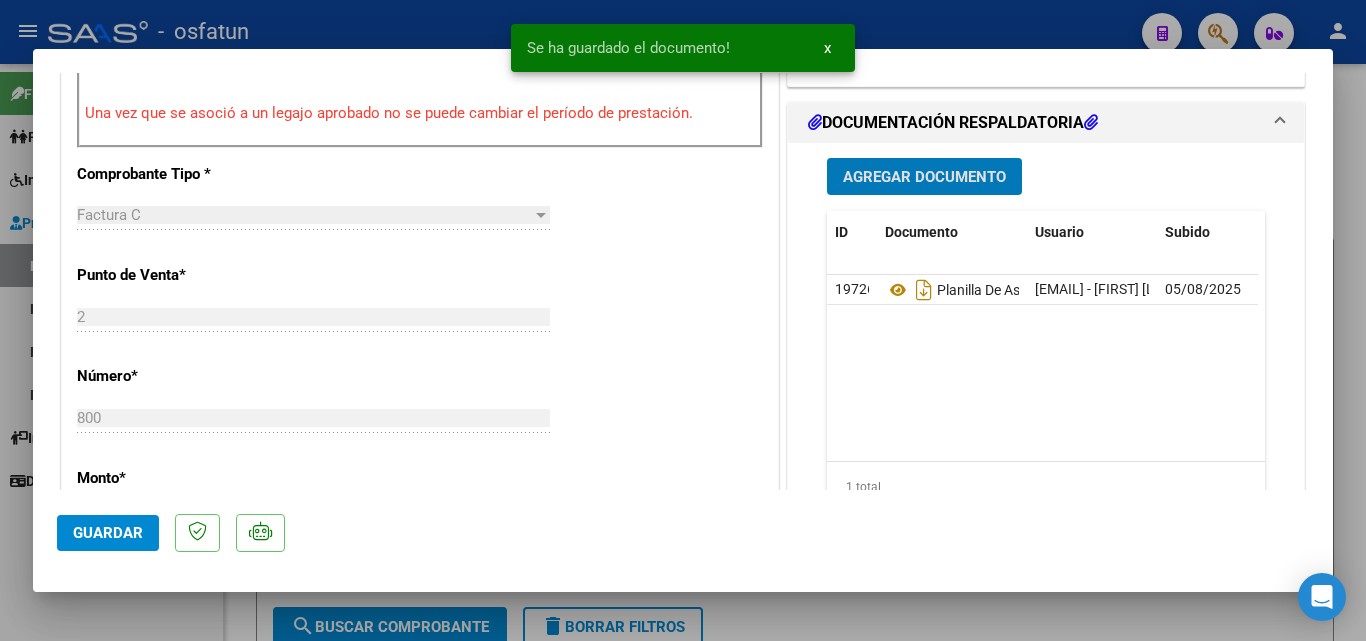click on "Agregar Documento" at bounding box center [924, 177] 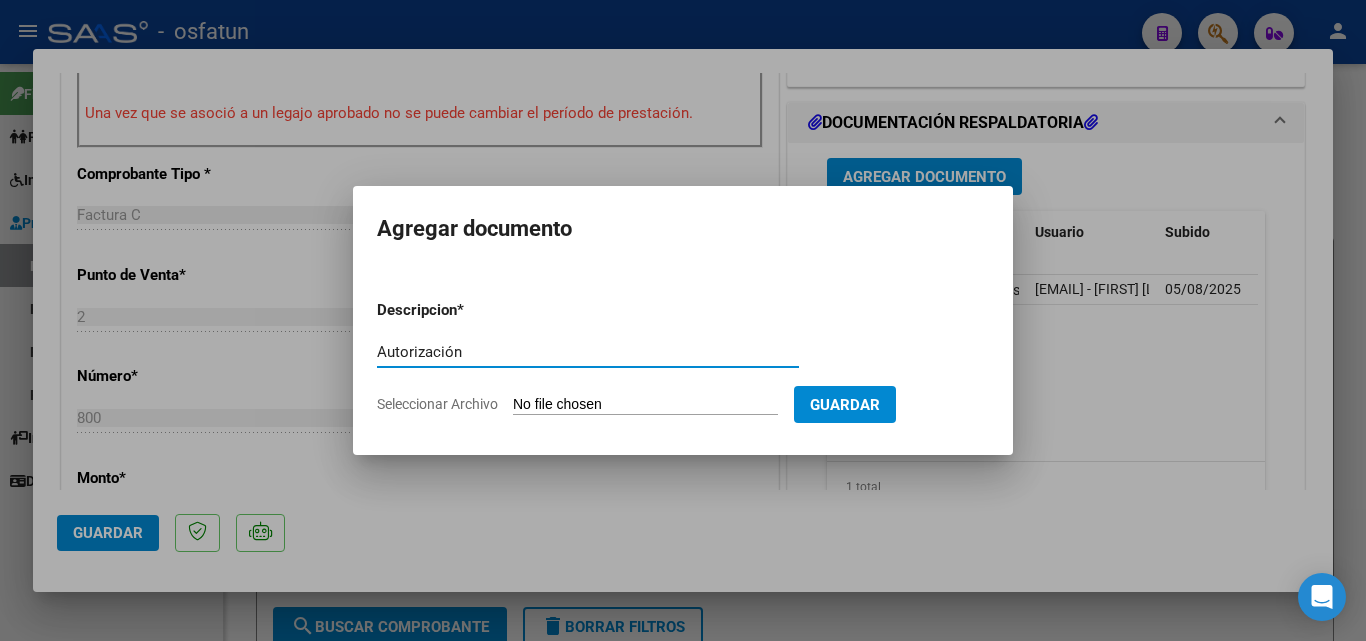 type on "Autorización" 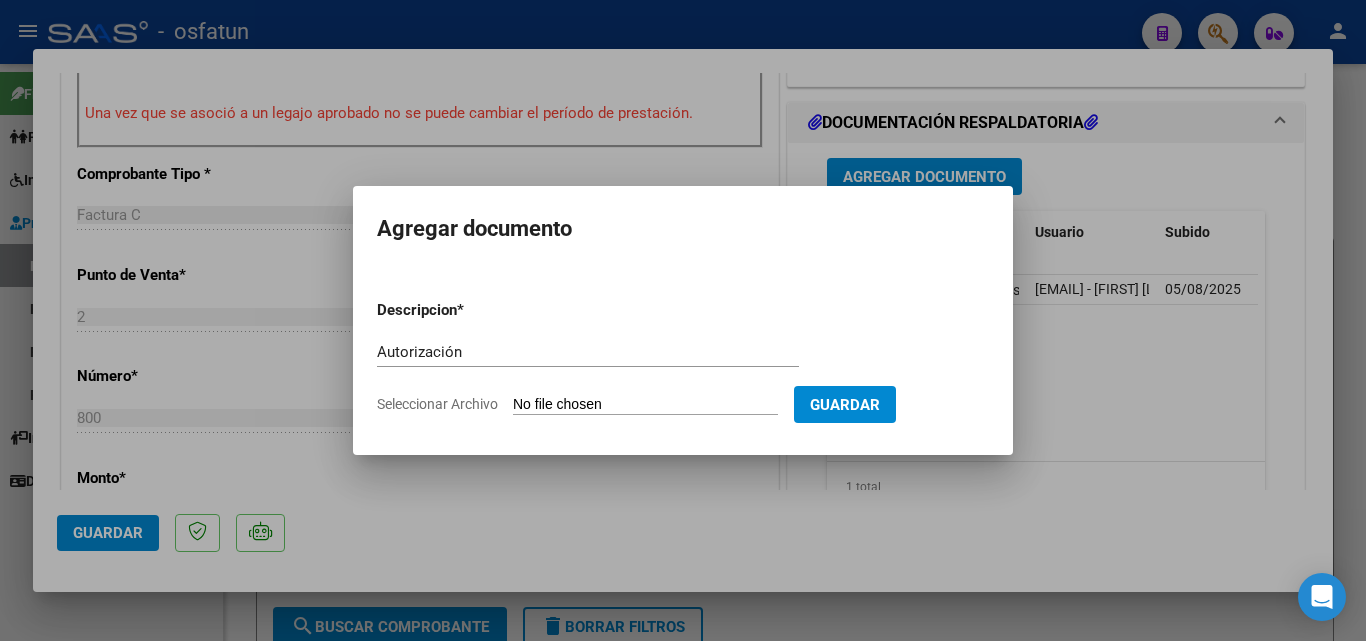 click on "Seleccionar Archivo" at bounding box center [645, 405] 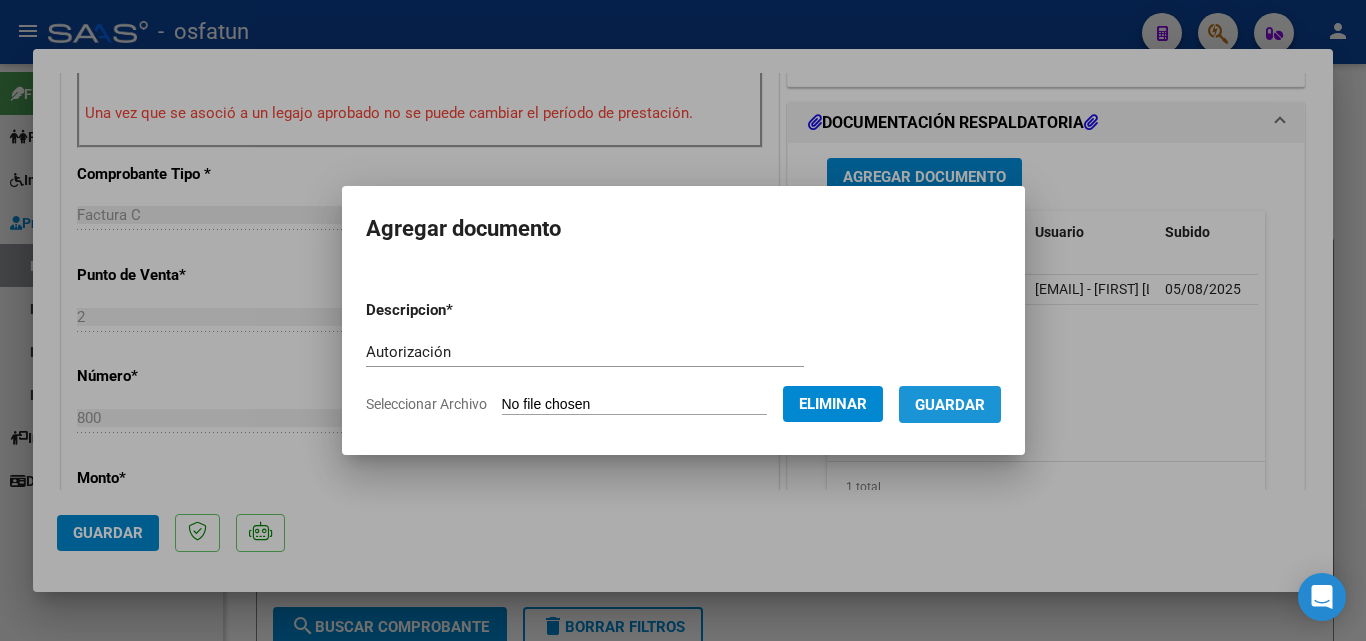 click on "Guardar" at bounding box center [950, 405] 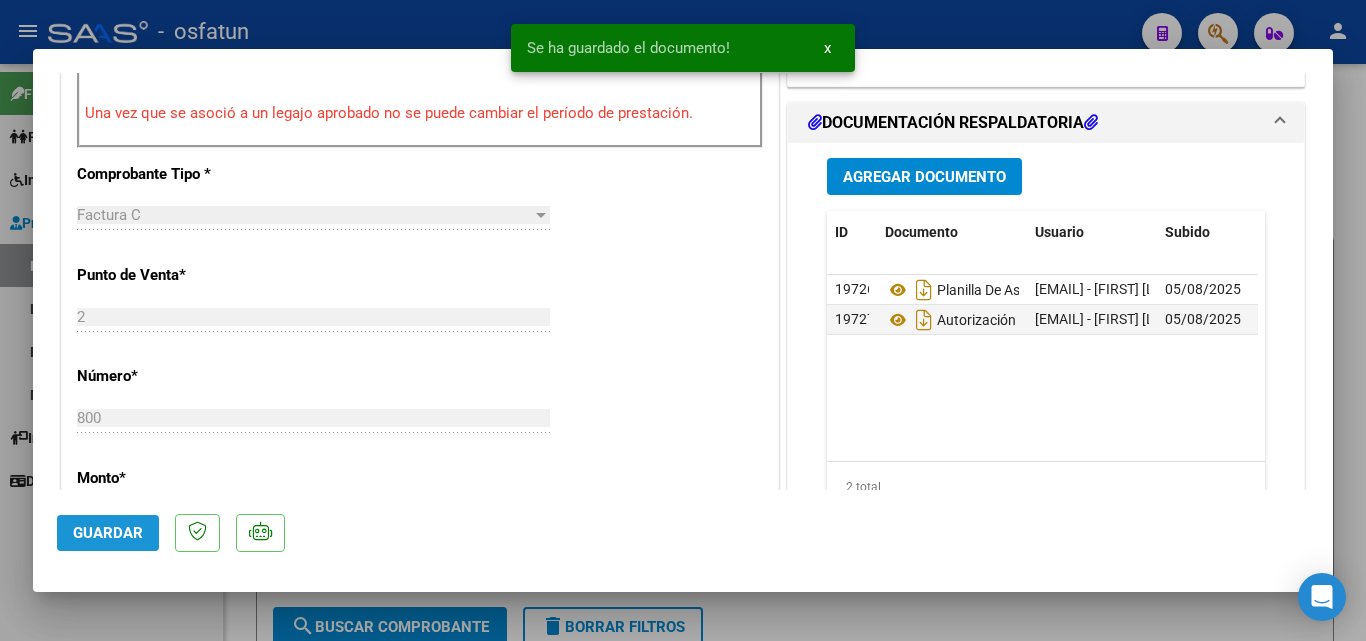 click on "Guardar" 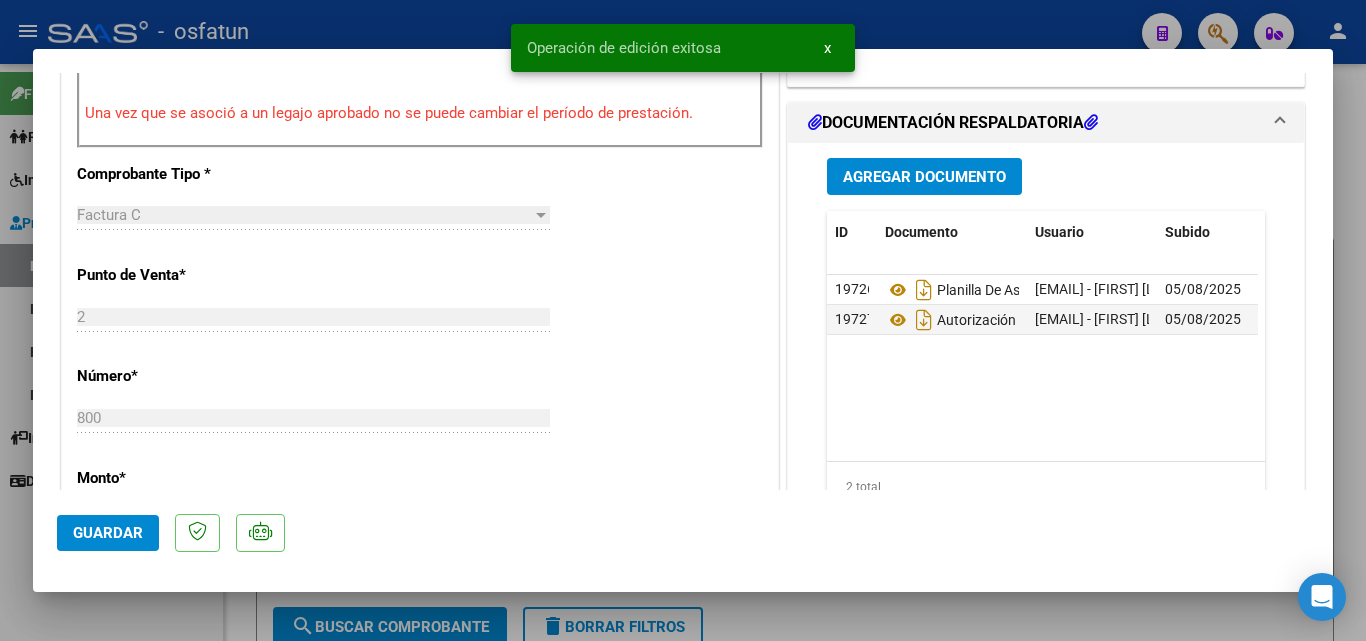 click at bounding box center [683, 320] 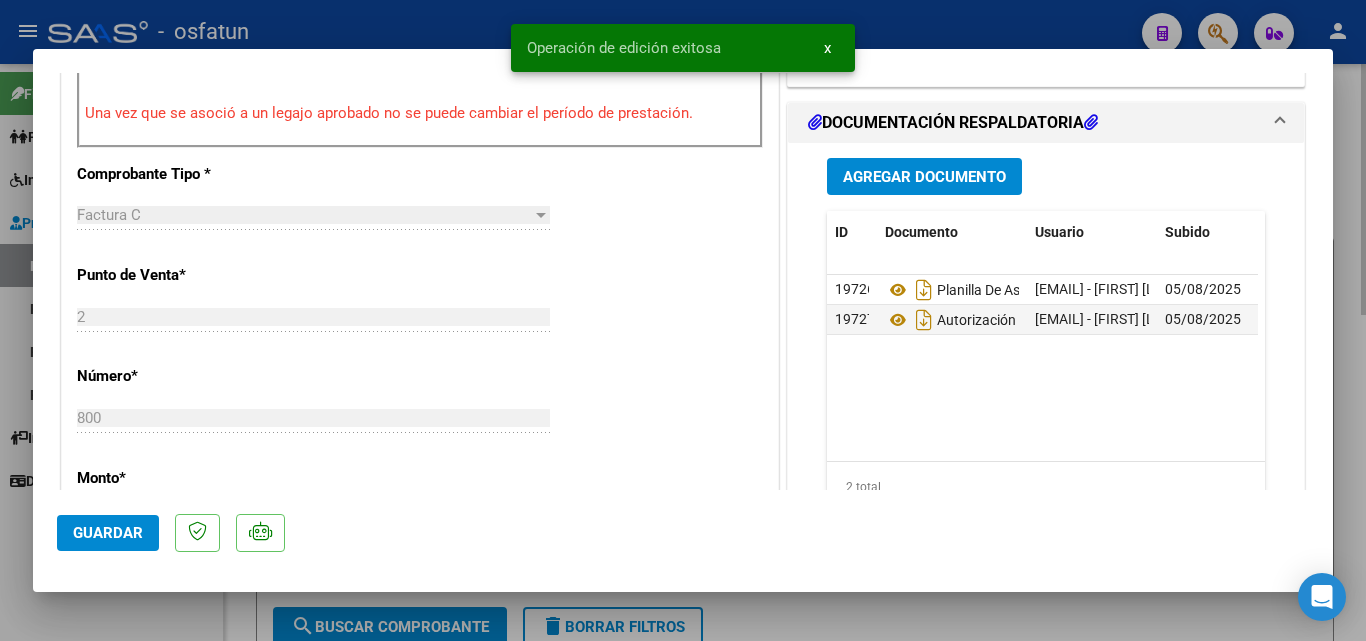 type 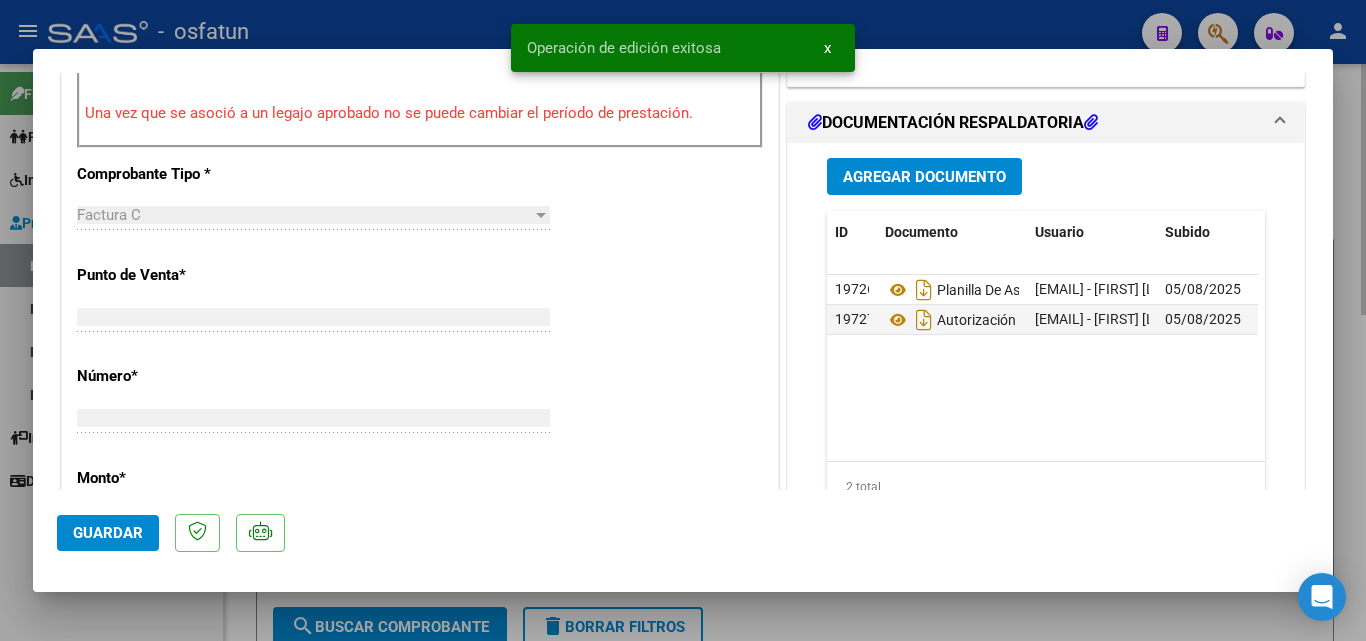 scroll, scrollTop: 0, scrollLeft: 0, axis: both 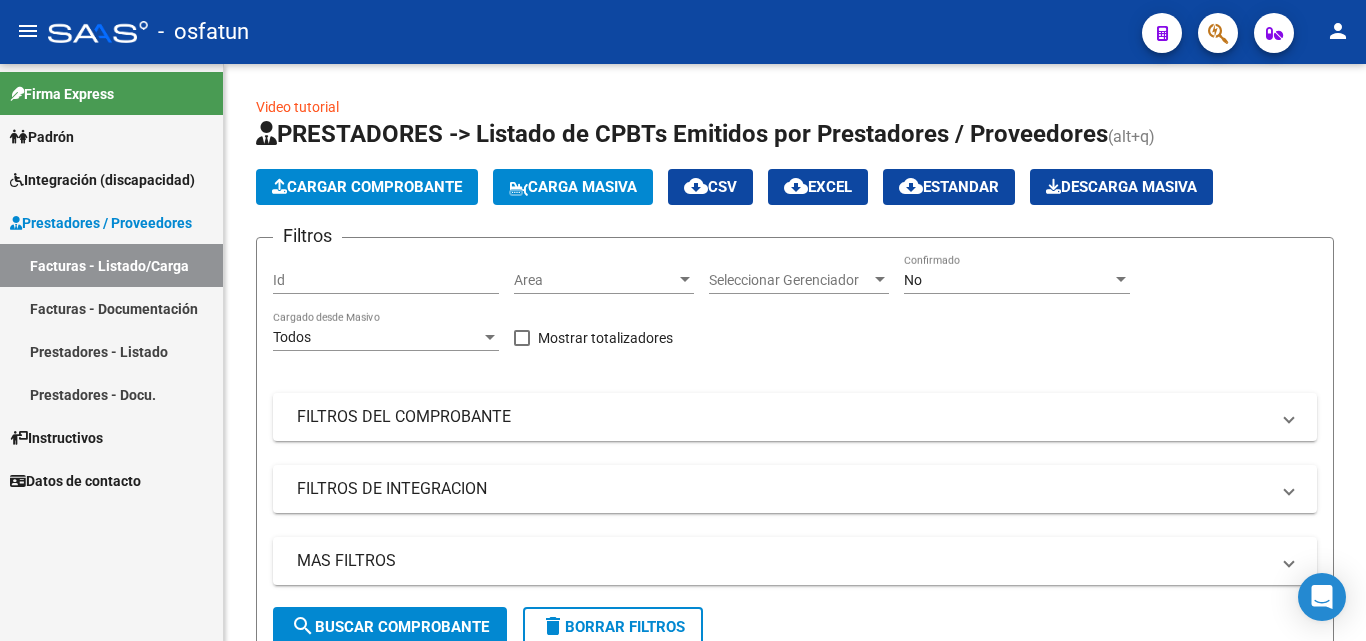 click on "Facturas - Listado/Carga" at bounding box center (111, 265) 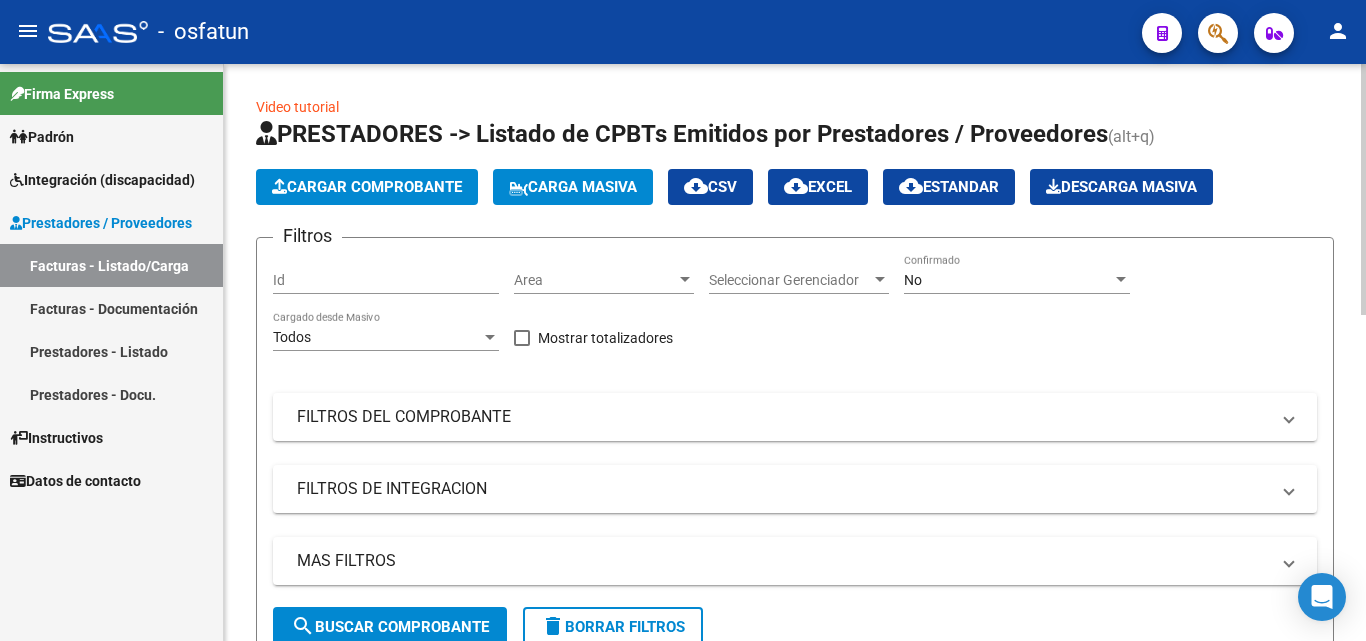 click on "Cargar Comprobante" 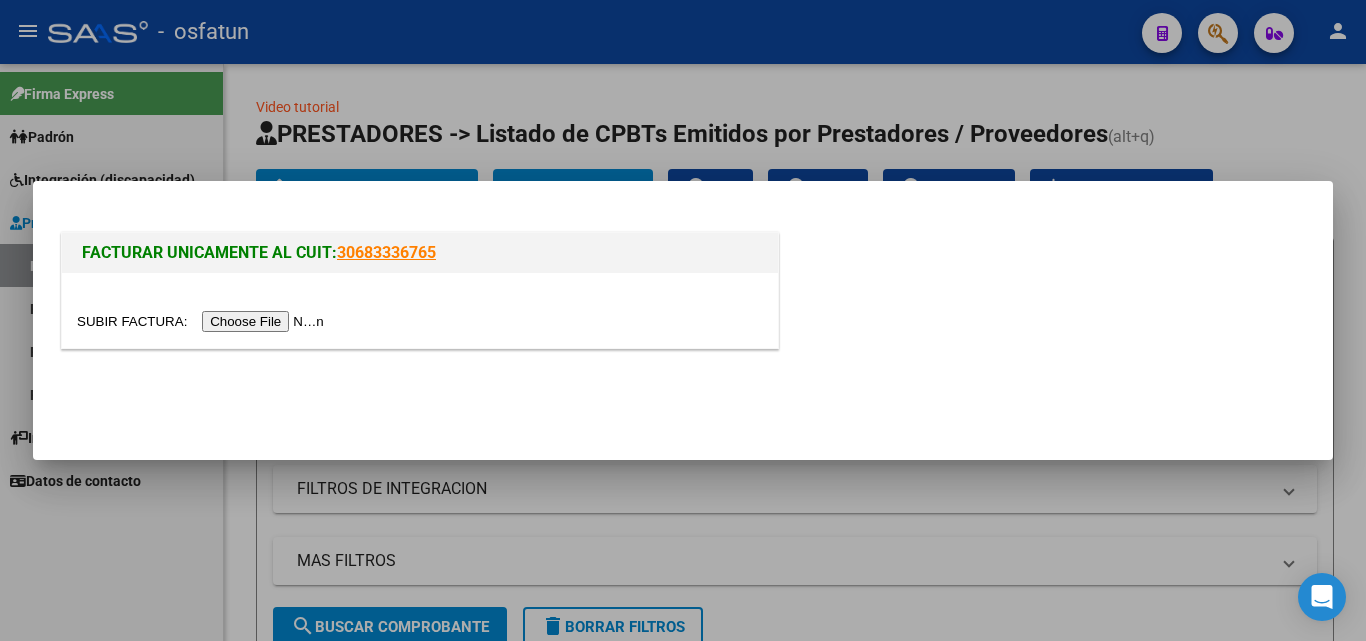 click at bounding box center (203, 321) 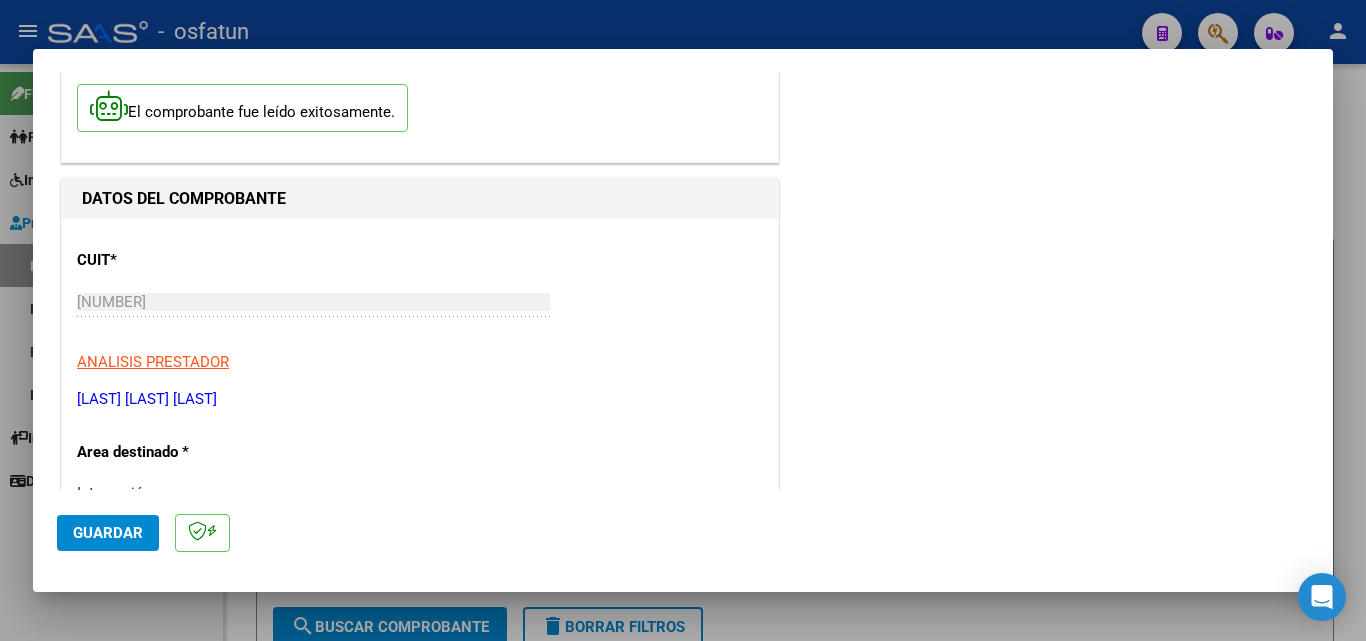 scroll, scrollTop: 119, scrollLeft: 0, axis: vertical 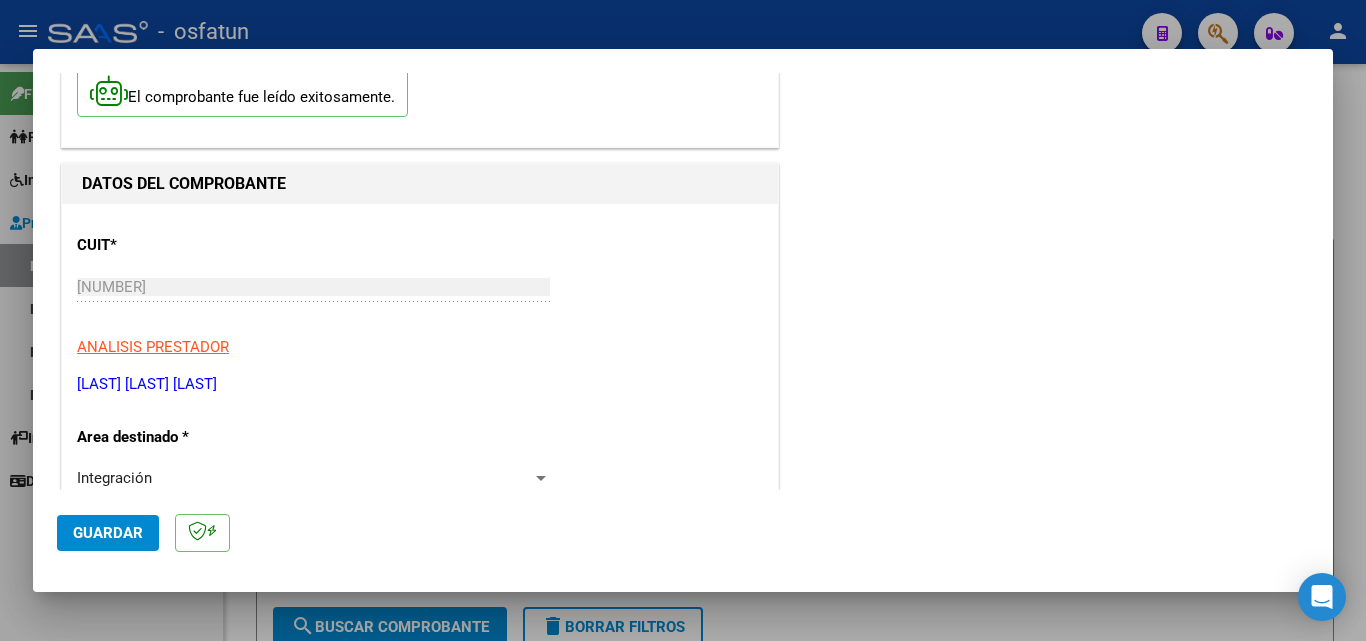 click on "CUIT  *   [NUMBER] Ingresar CUIT  ANALISIS PRESTADOR  [LAST] [LAST] [LAST]  [LAST] Padrón  Area destinado * Integración Seleccionar Area  Facturado por orden de  O02 - Osfatun Propio Seleccionar Gerenciador Luego de guardar debe preaprobar la factura asociandola a un legajo de integración y subir la documentación respaldatoria (planilla de asistencia o ddjj para período de aislamiento)  Período de Prestación (Ej: 202305 para Mayo 2023    Ingrese el Período de Prestación como indica el ejemplo   Comprobante Tipo * Factura C Seleccionar Tipo Punto de Venta  *   1 Ingresar el Nro.  Número  *   87 Ingresar el Nro.  Monto  *   $ 222.670,98 Ingresar el monto  Fecha del Cpbt.  *   2025-08-02 Ingresar la fecha  CAE / CAEA (no ingrese CAI)    75317722616747 Ingresar el CAE o CAEA (no ingrese CAI)  Fecha Recibido  *   2025-08-05 Ingresar la fecha  Fecha de Vencimiento    Ingresar la fecha  Ref. Externa    Ingresar la ref.  N° Liquidación    Ingresar el N° Liquidación" at bounding box center [420, 1064] 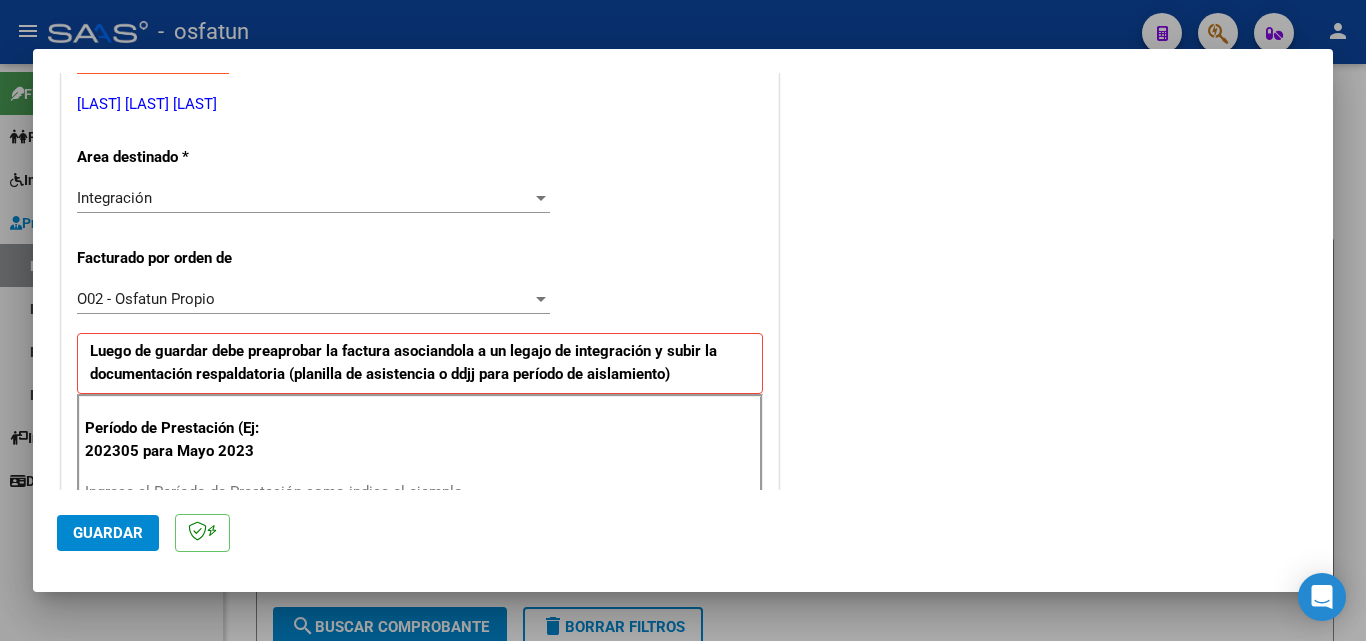scroll, scrollTop: 404, scrollLeft: 0, axis: vertical 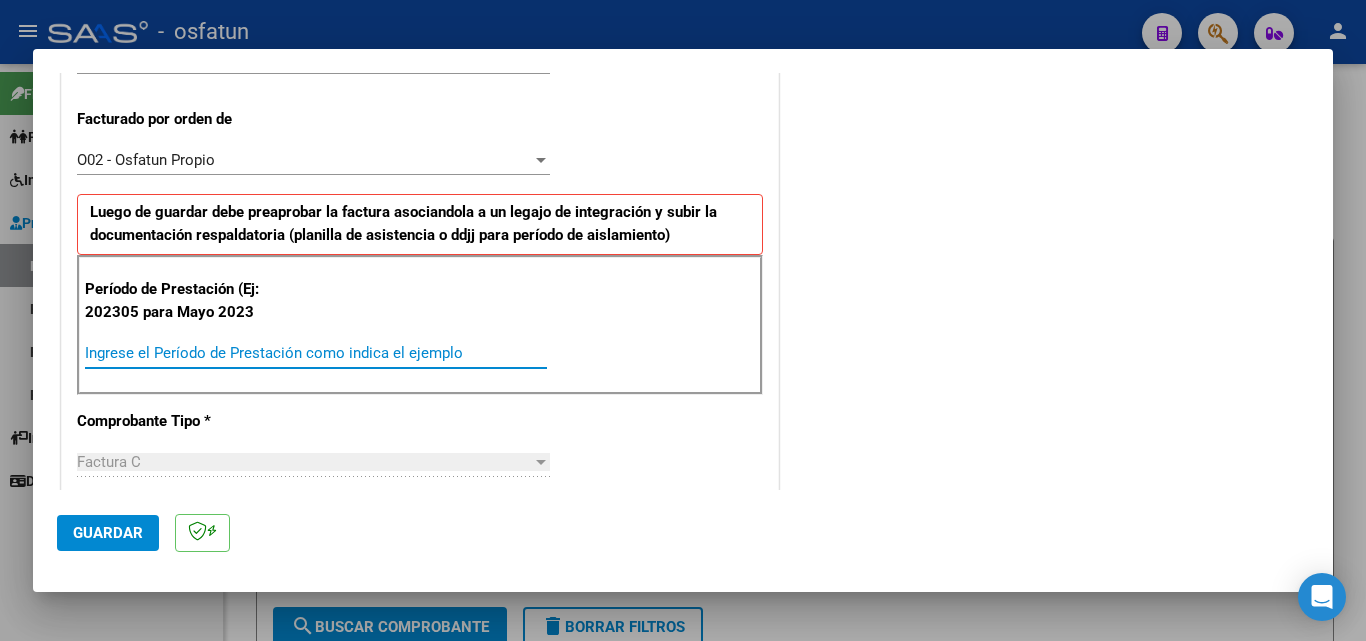 click on "Ingrese el Período de Prestación como indica el ejemplo" at bounding box center (316, 353) 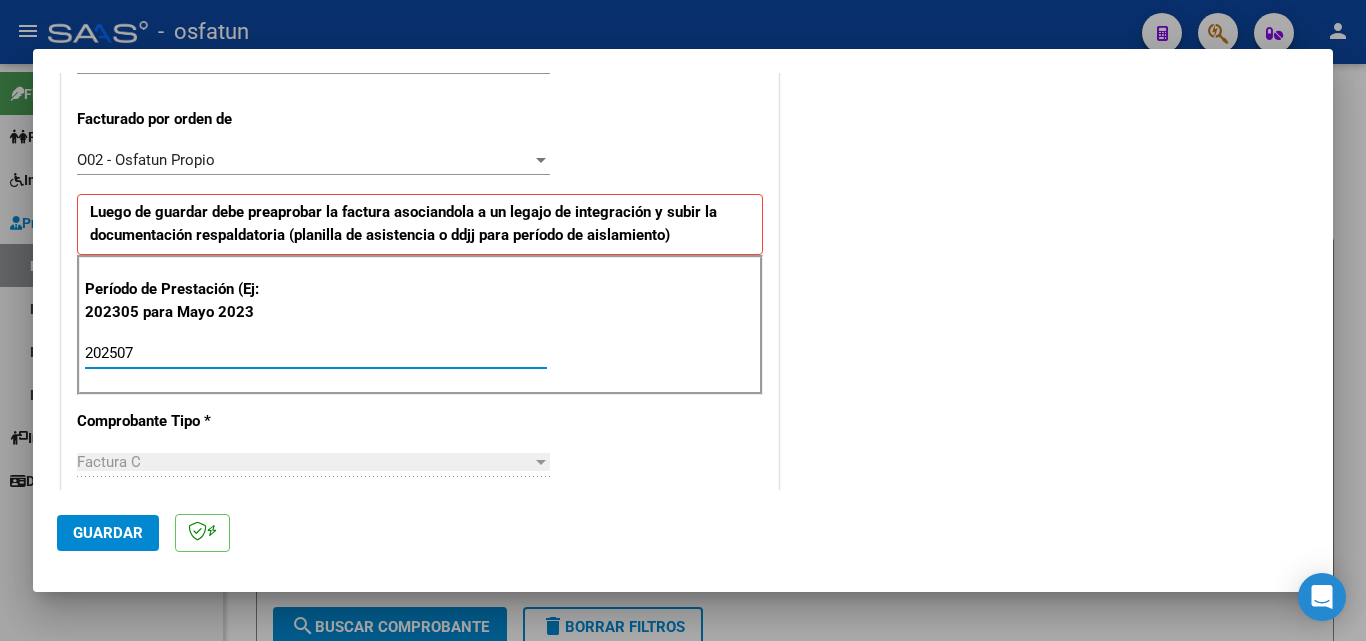 type on "202507" 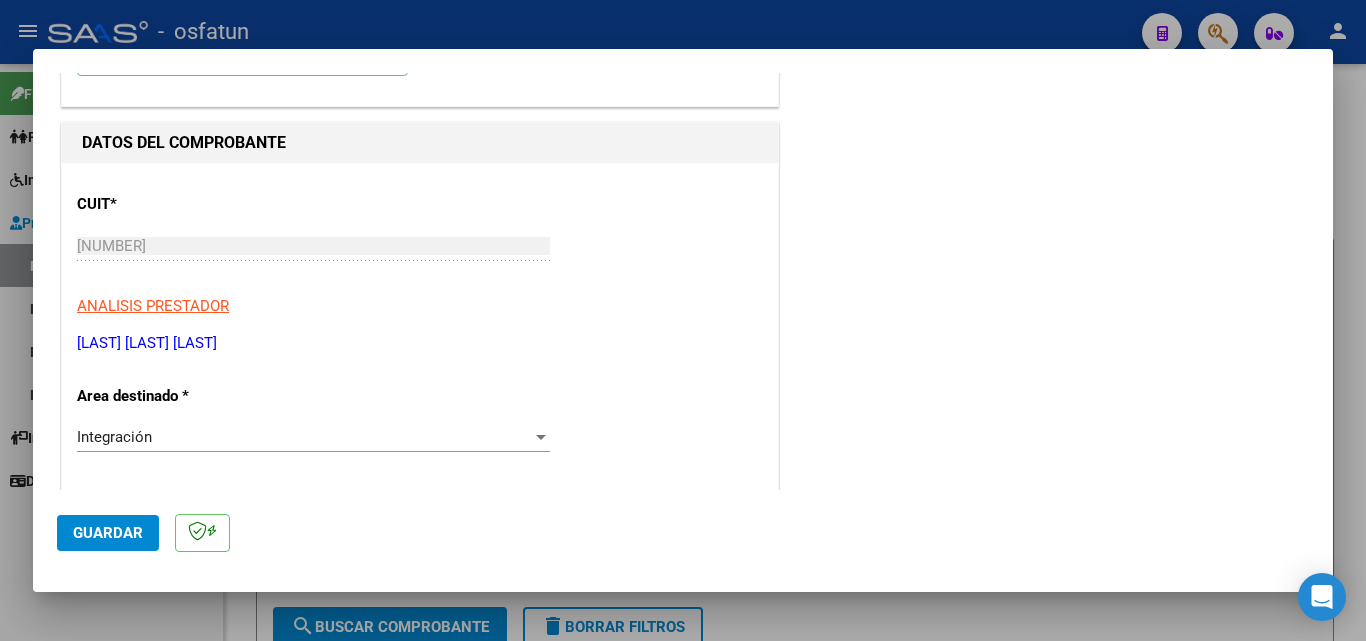 scroll, scrollTop: 0, scrollLeft: 0, axis: both 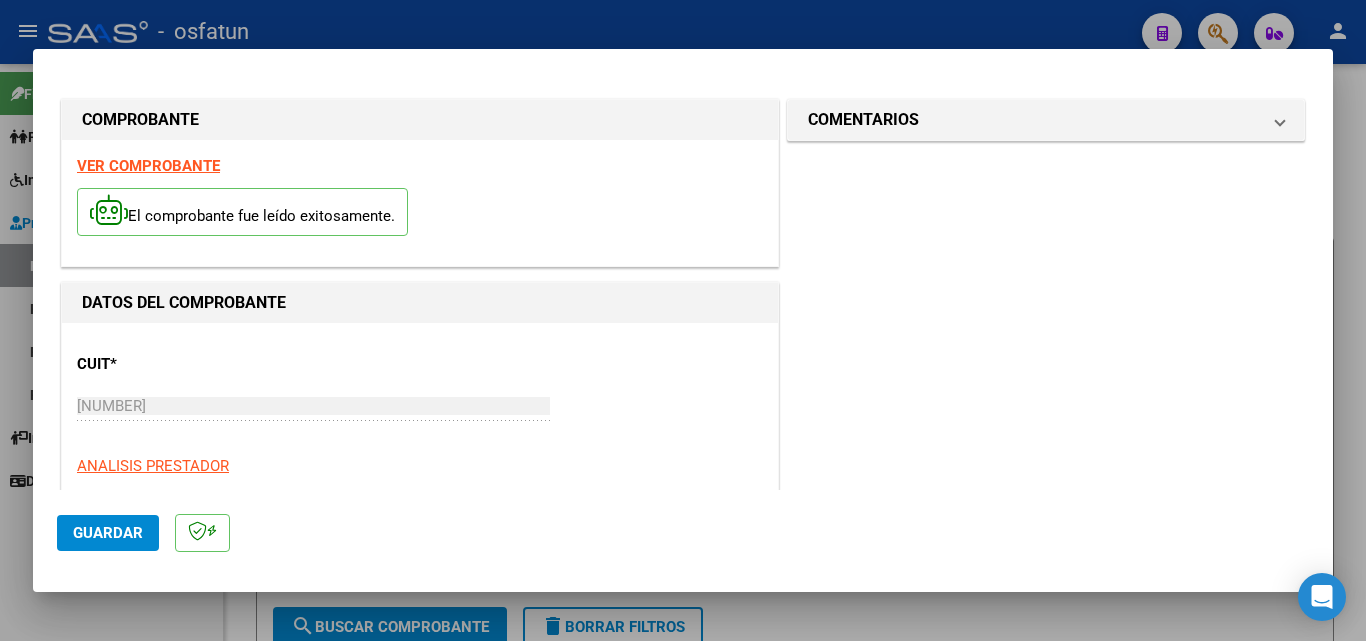 click on "Guardar" 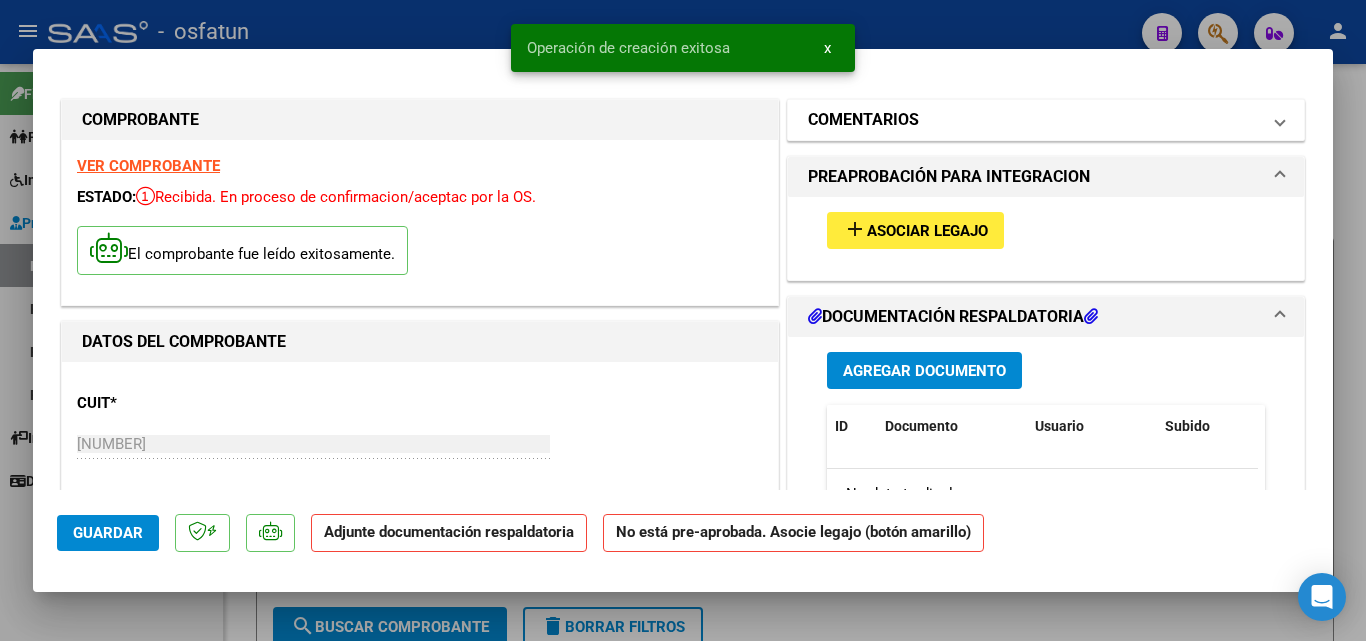 click on "COMENTARIOS" at bounding box center [1034, 120] 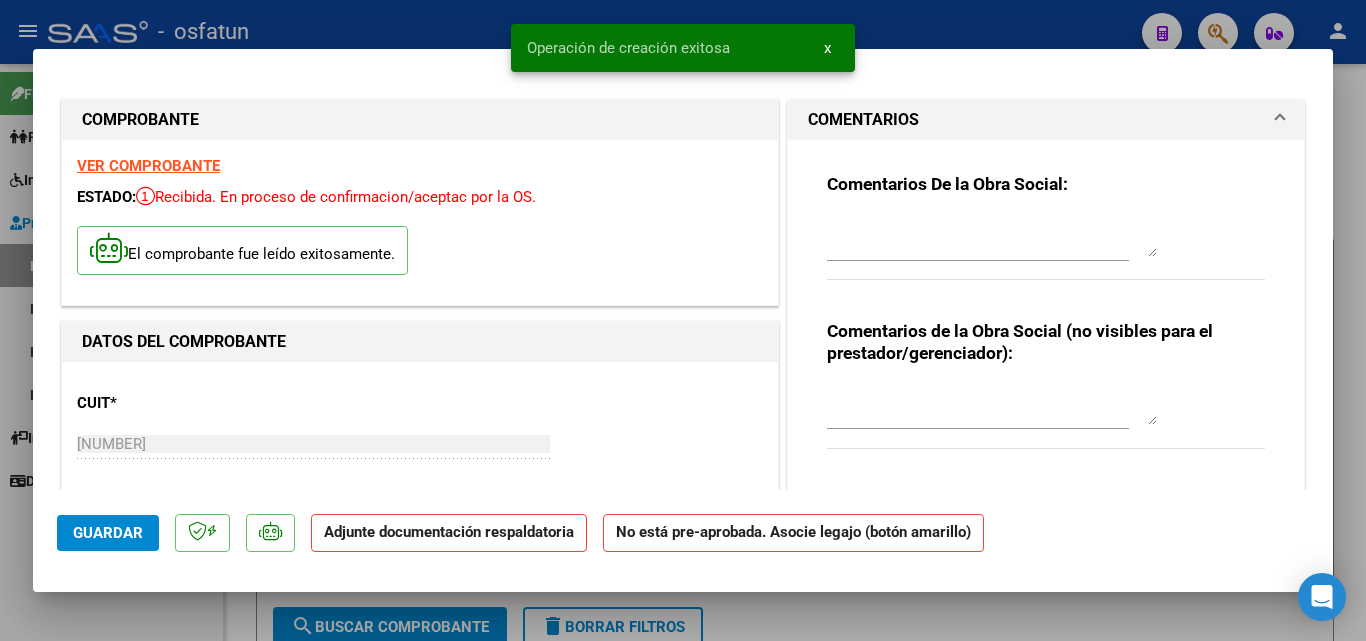 click at bounding box center (992, 405) 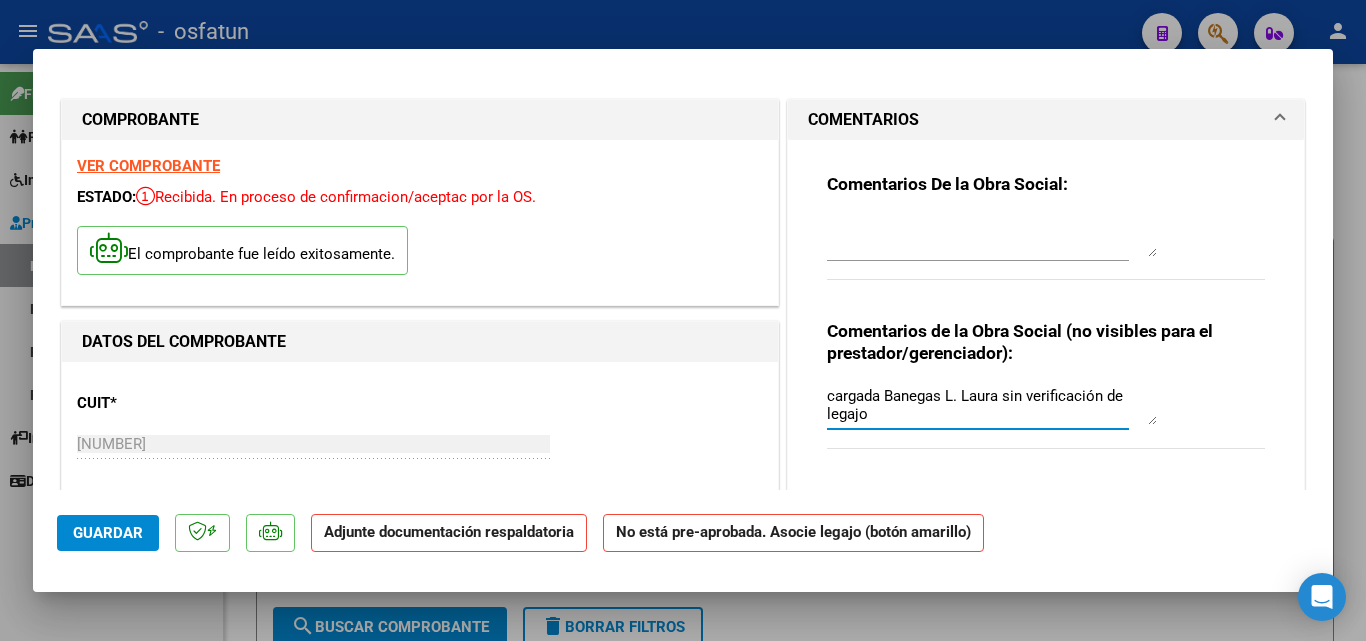 type on "cargada Banegas L. Laura sin verificación de legajo" 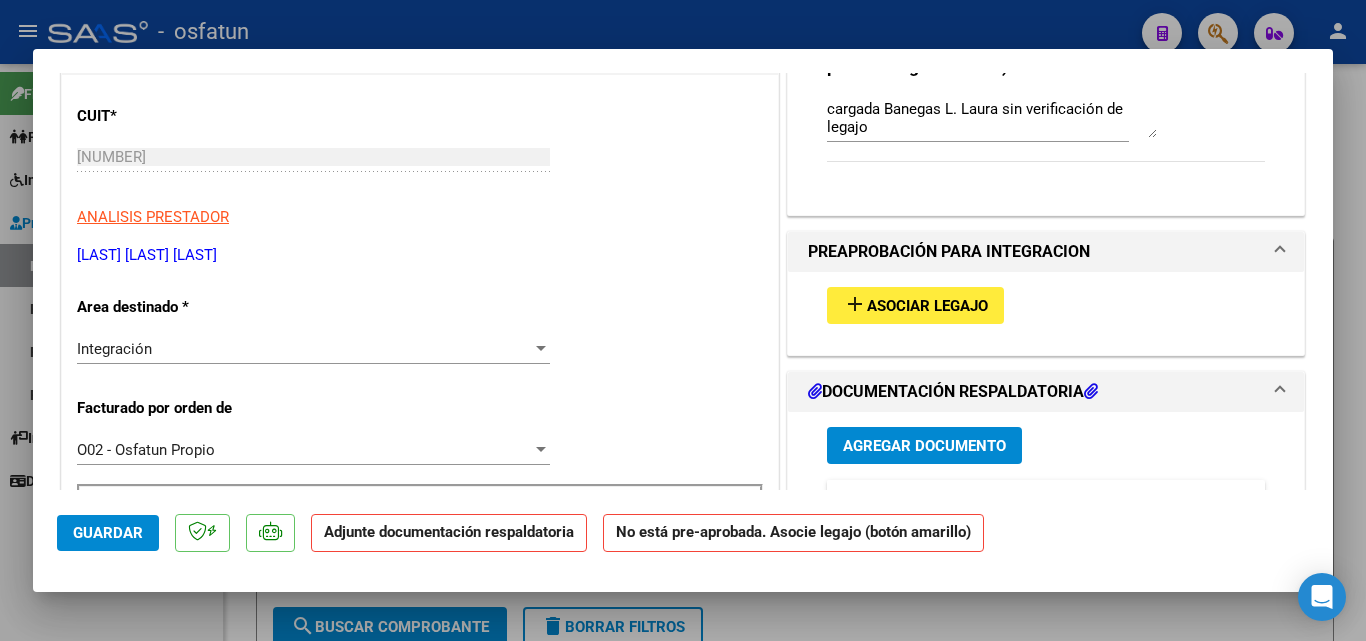 scroll, scrollTop: 374, scrollLeft: 0, axis: vertical 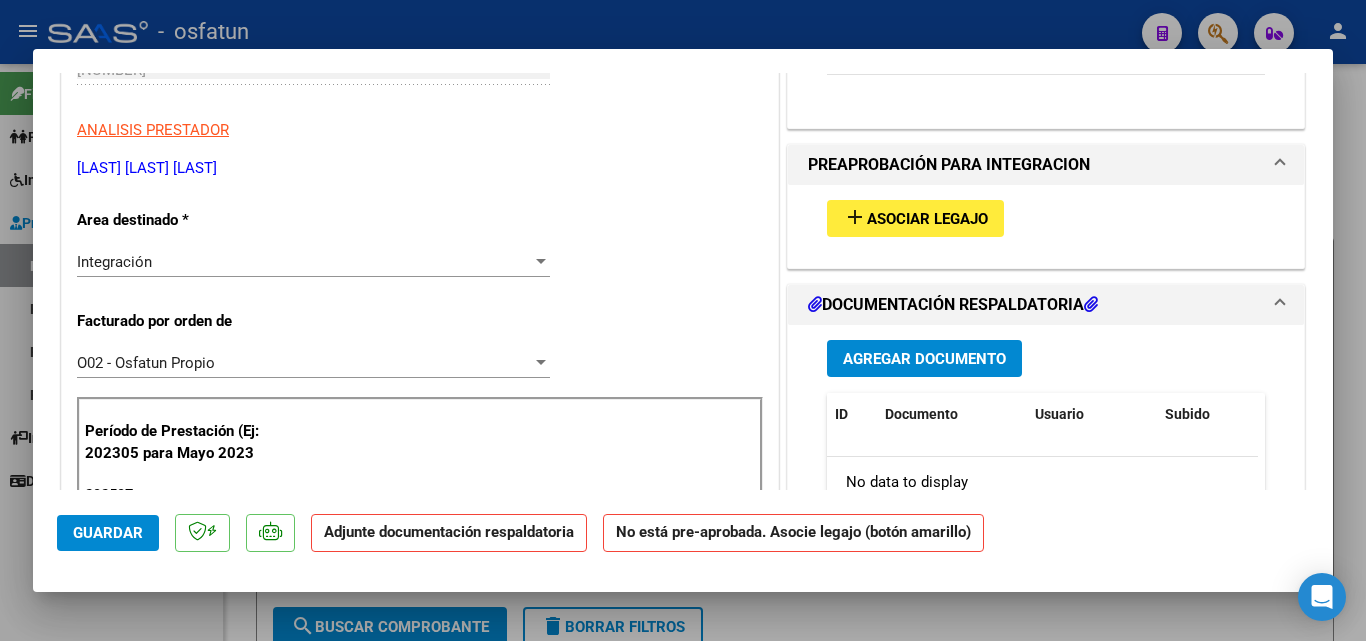 click on "Asociar Legajo" at bounding box center (927, 219) 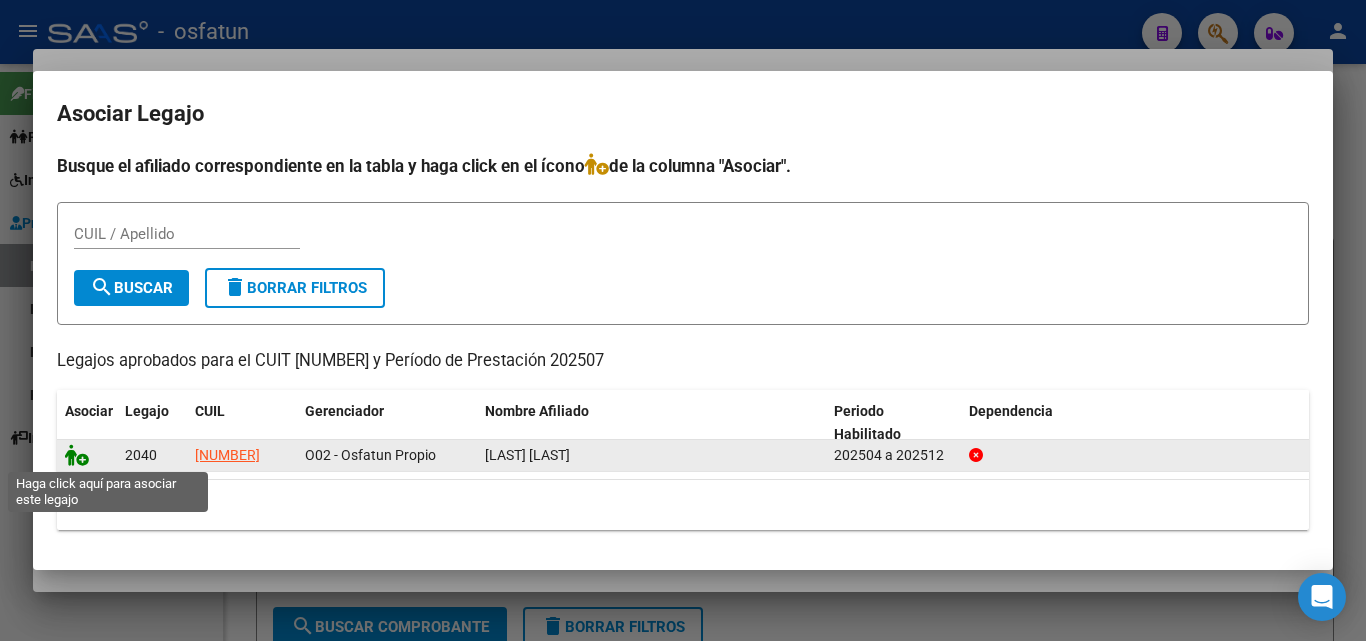 click 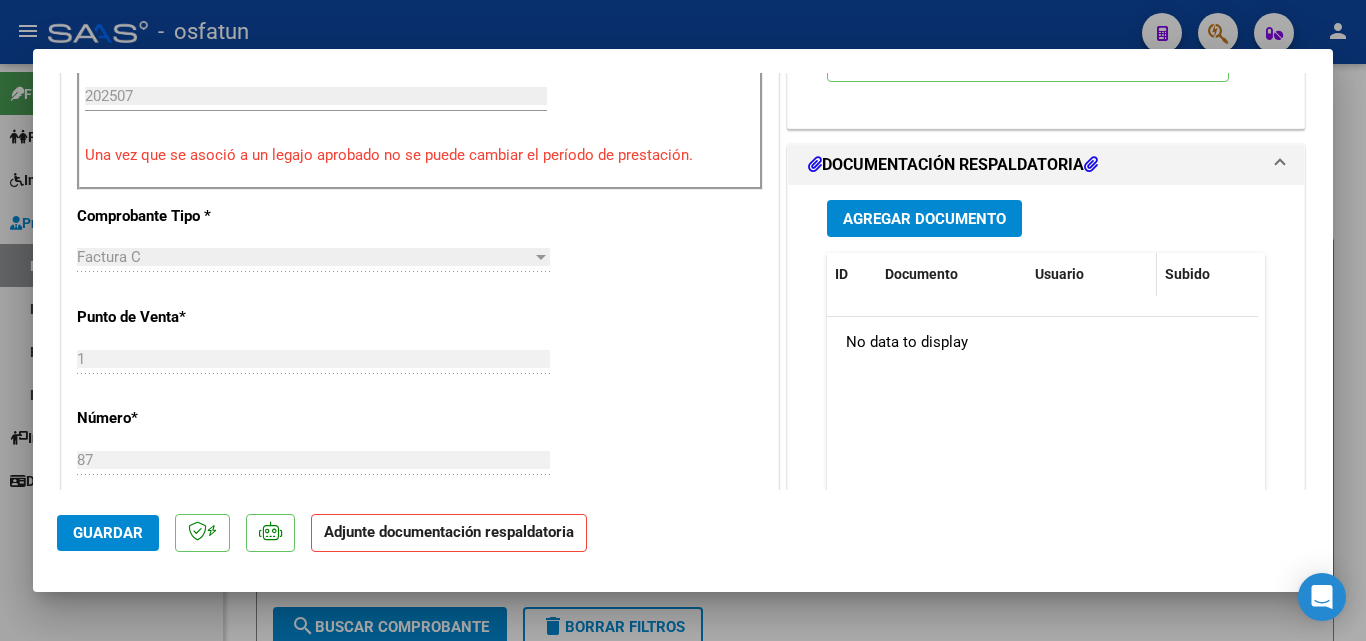 scroll, scrollTop: 778, scrollLeft: 0, axis: vertical 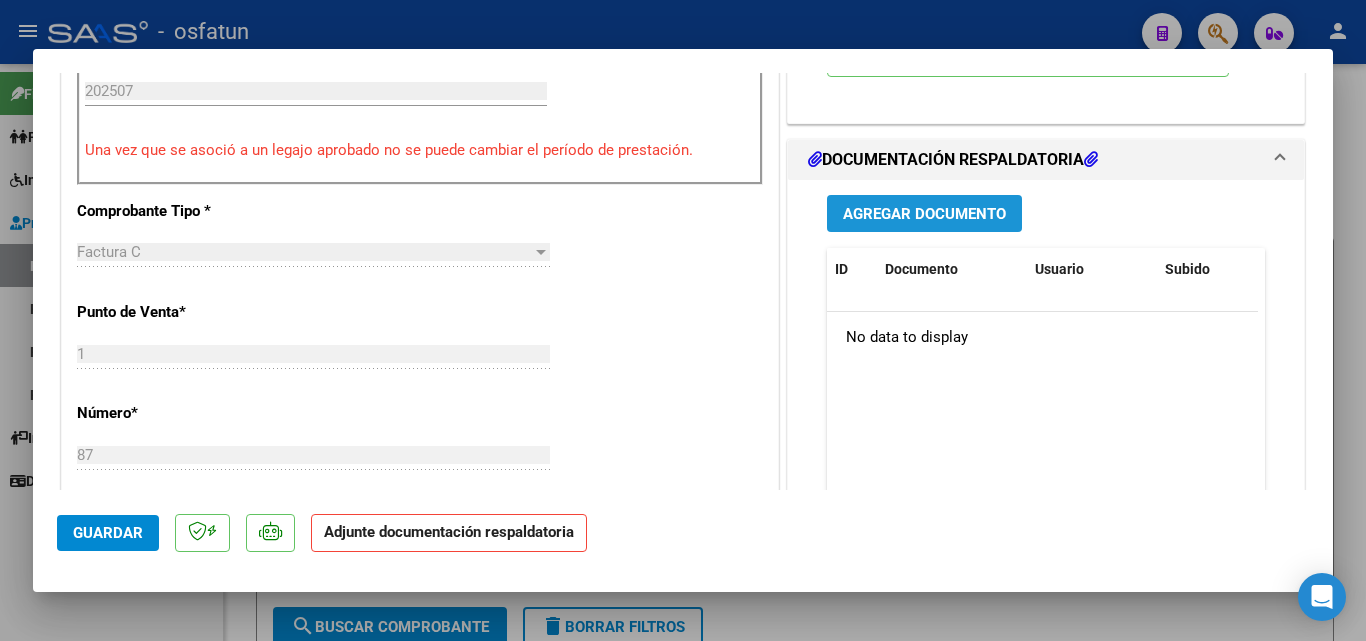 click on "Agregar Documento" at bounding box center [924, 214] 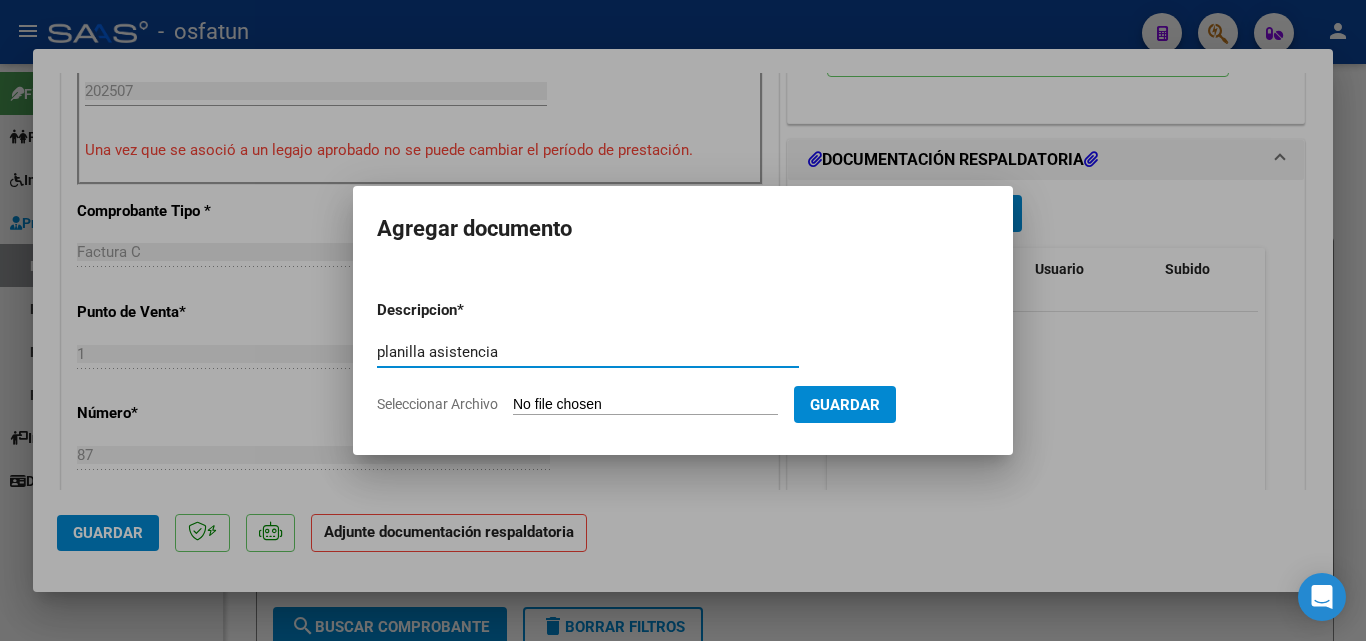type on "planilla asistencia" 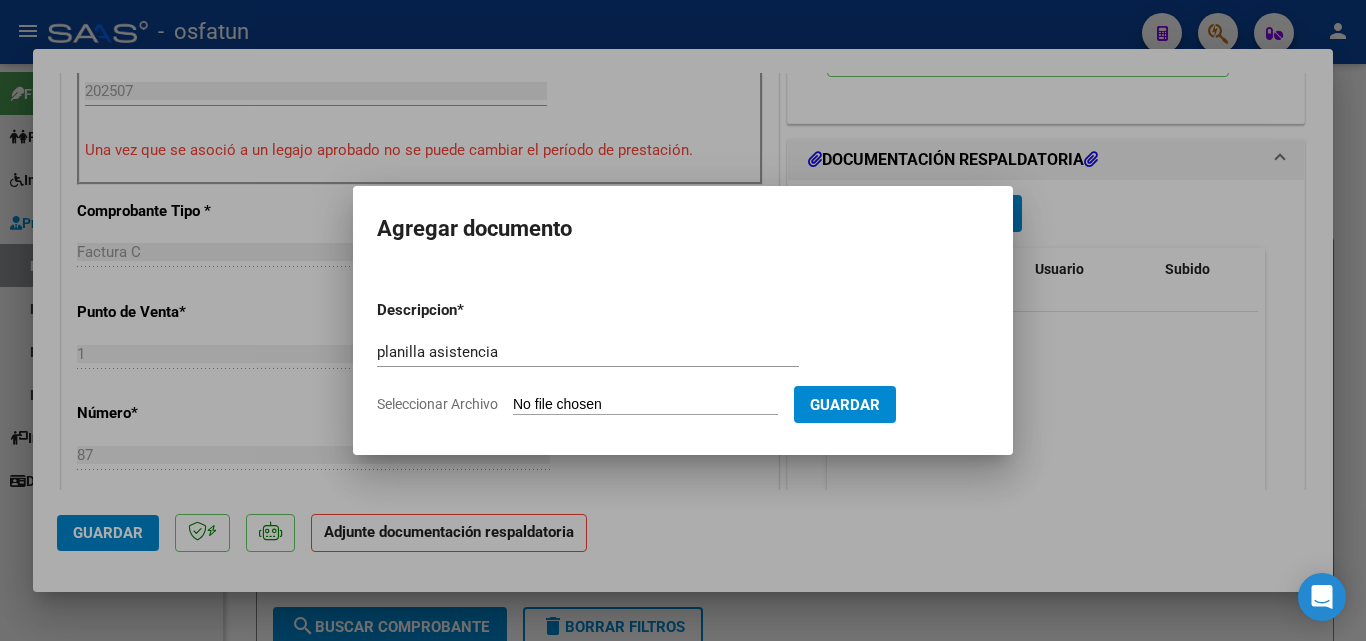 click on "Seleccionar Archivo" at bounding box center (645, 405) 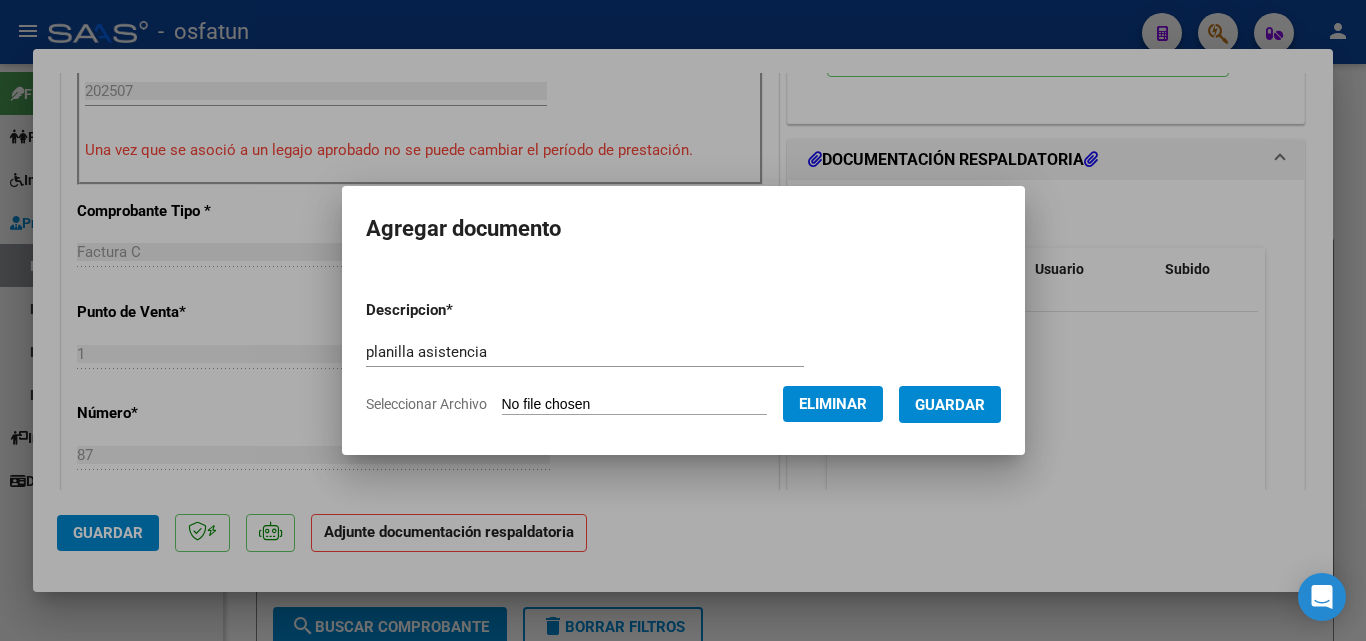 drag, startPoint x: 960, startPoint y: 409, endPoint x: 933, endPoint y: 425, distance: 31.38471 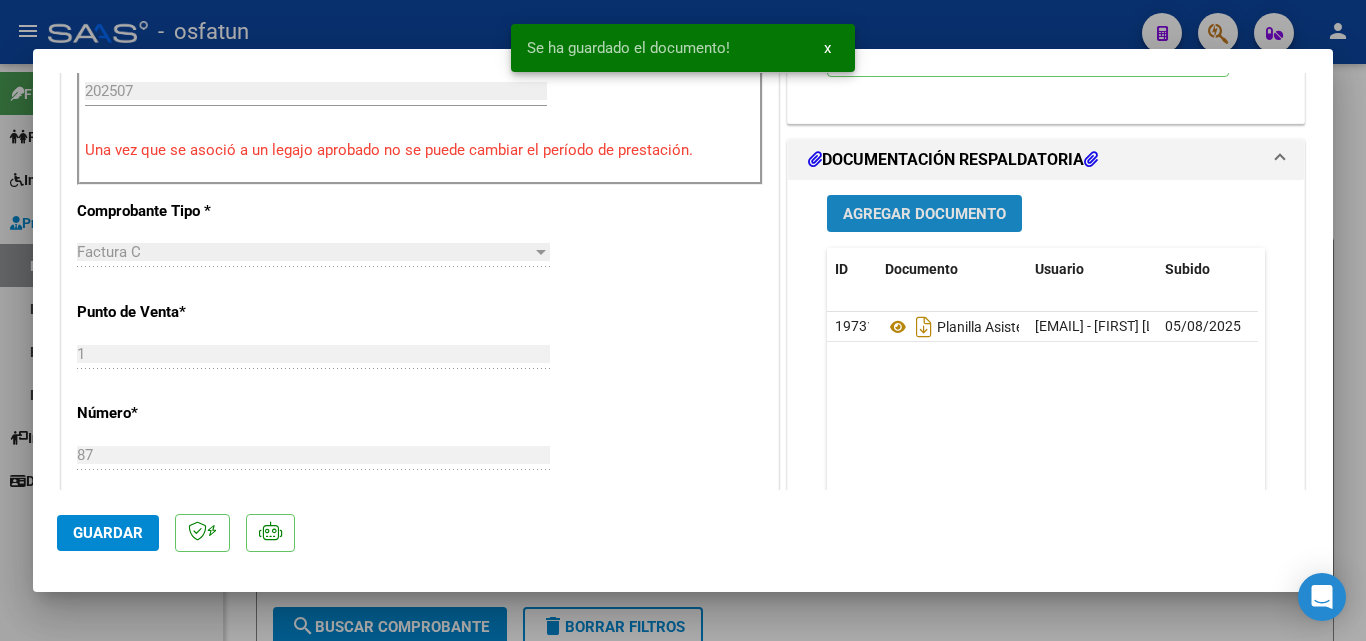 click on "Agregar Documento" at bounding box center [924, 214] 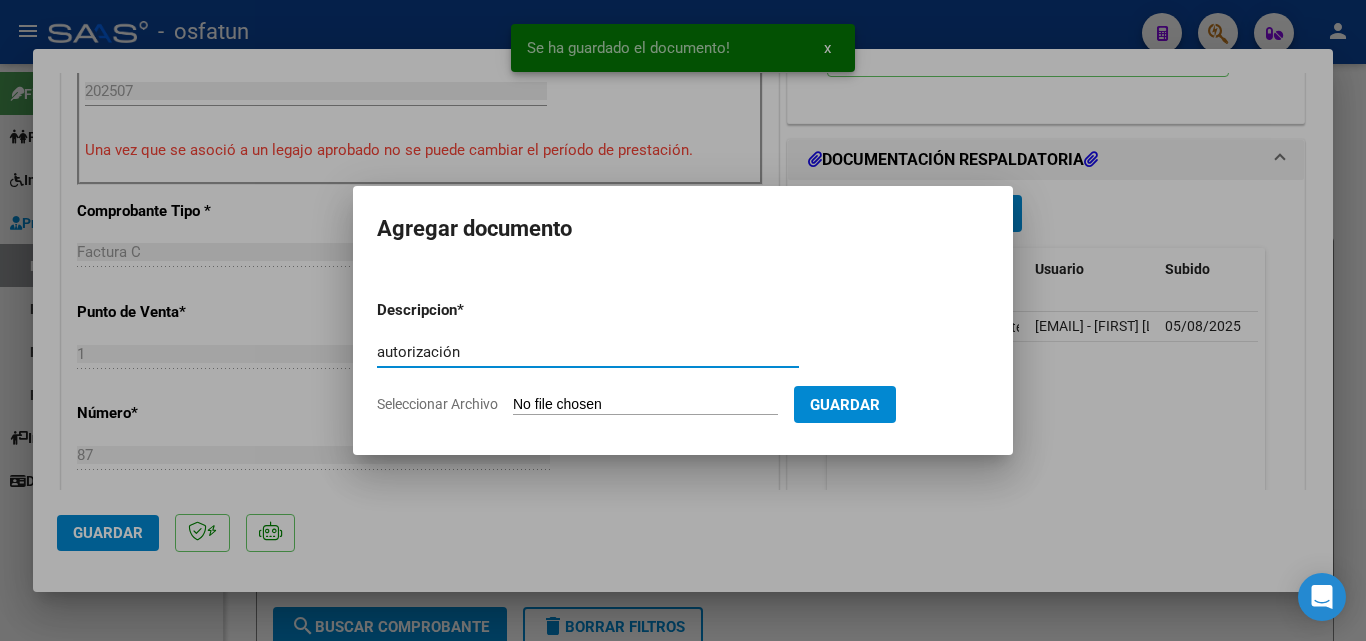 type on "autorización" 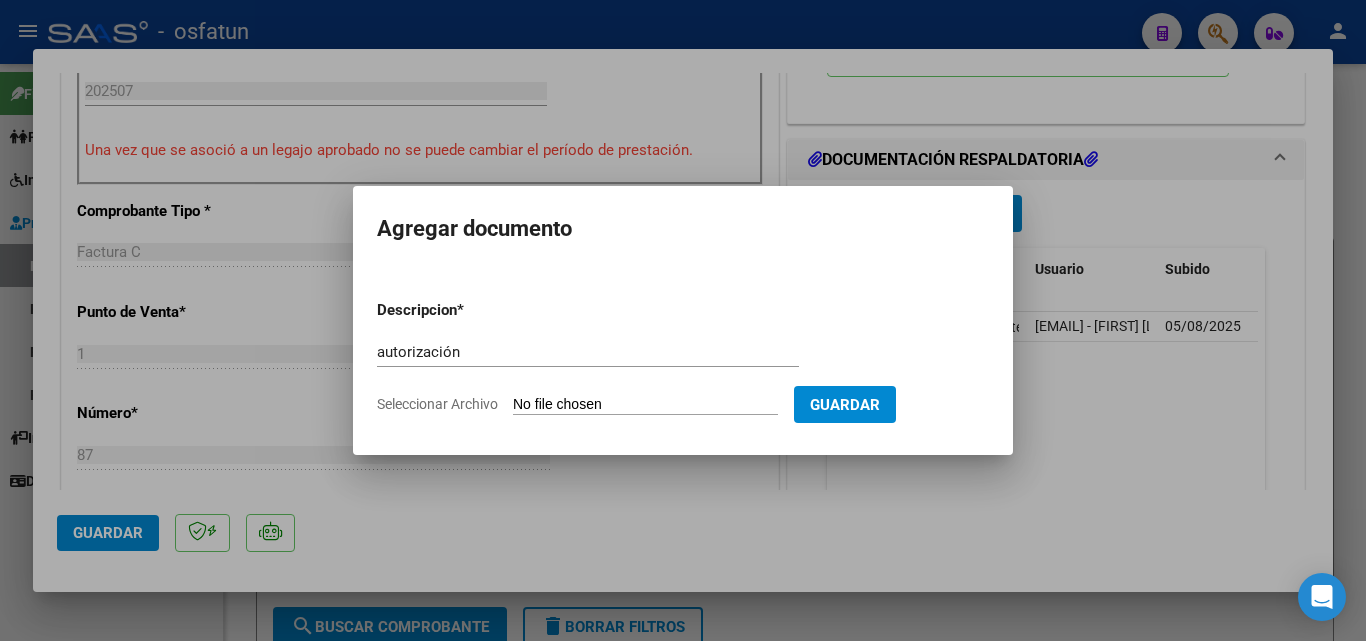click on "Seleccionar Archivo" at bounding box center [645, 405] 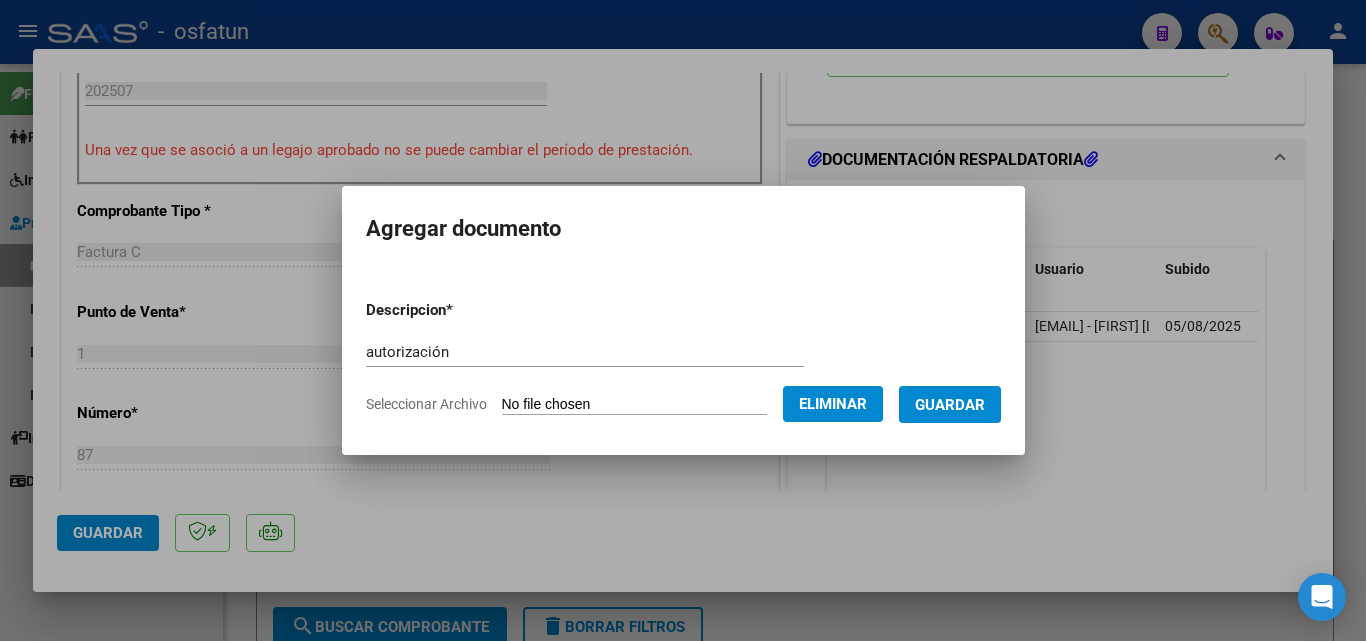 drag, startPoint x: 990, startPoint y: 419, endPoint x: 974, endPoint y: 440, distance: 26.400757 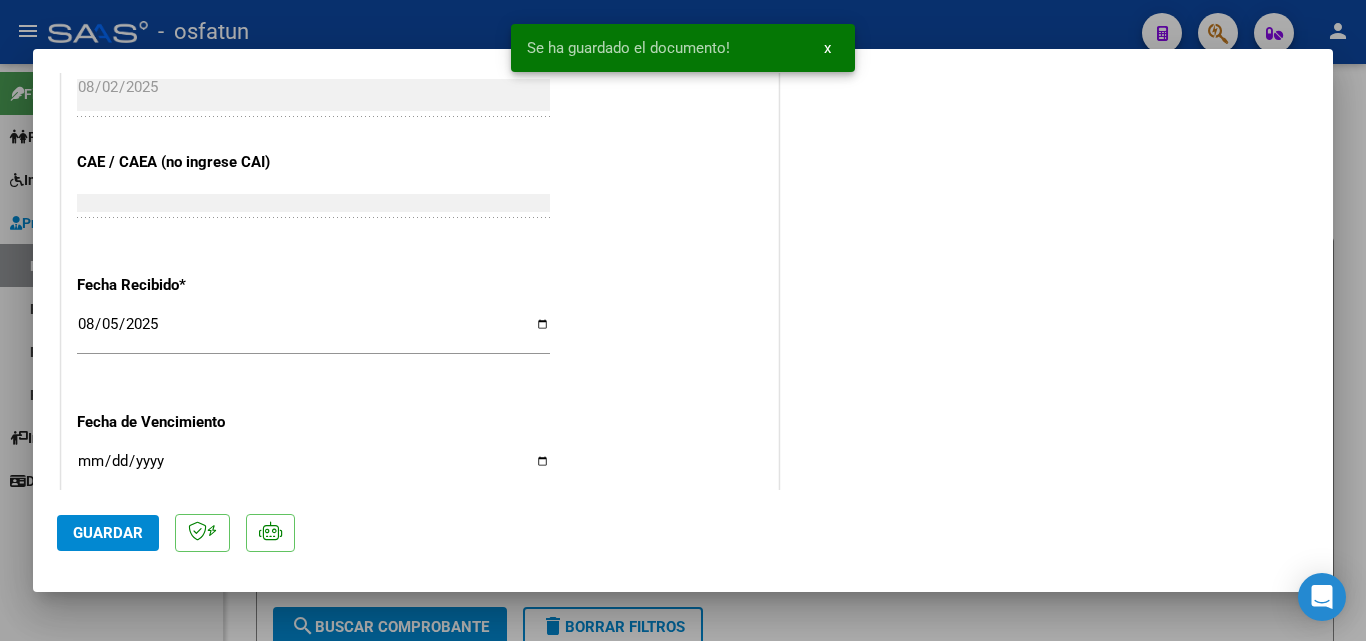 scroll, scrollTop: 1451, scrollLeft: 0, axis: vertical 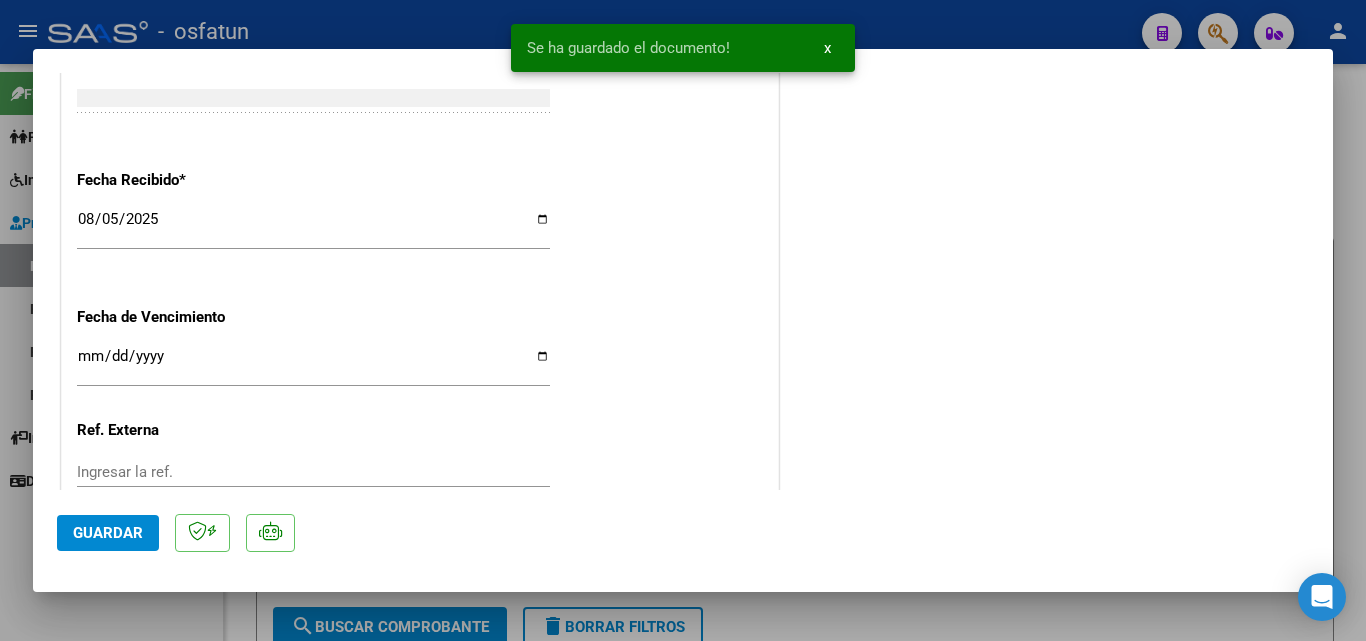 click on "Guardar" 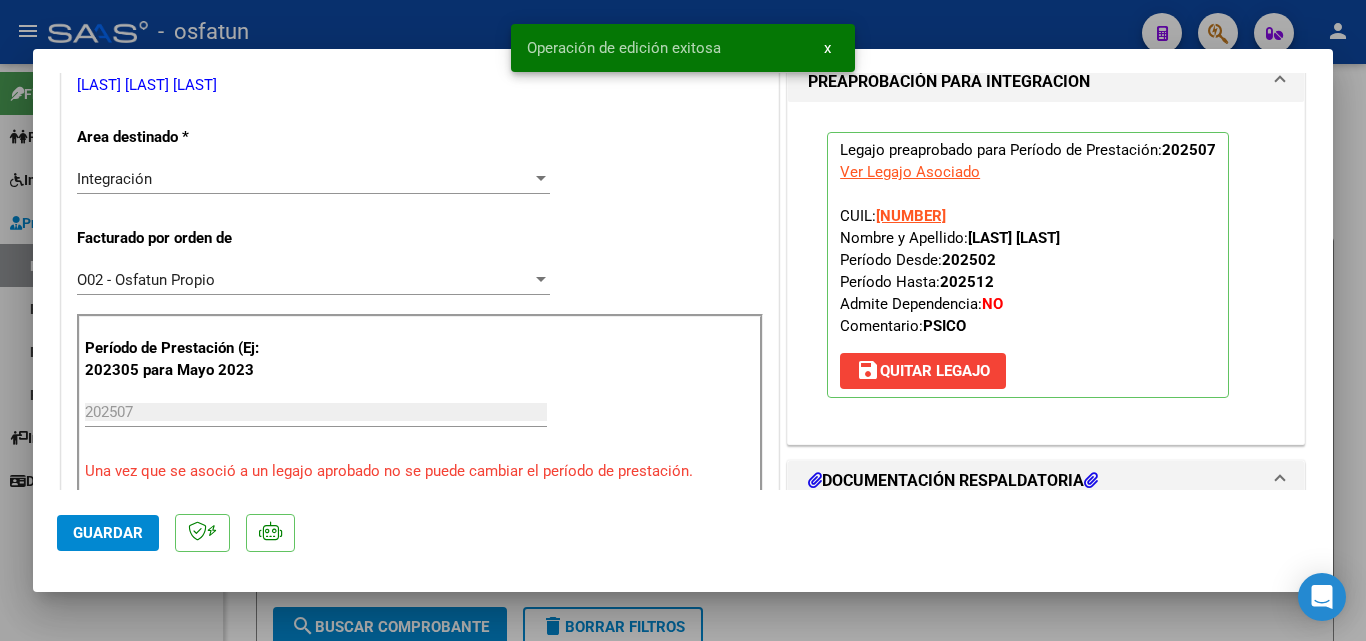scroll, scrollTop: 394, scrollLeft: 0, axis: vertical 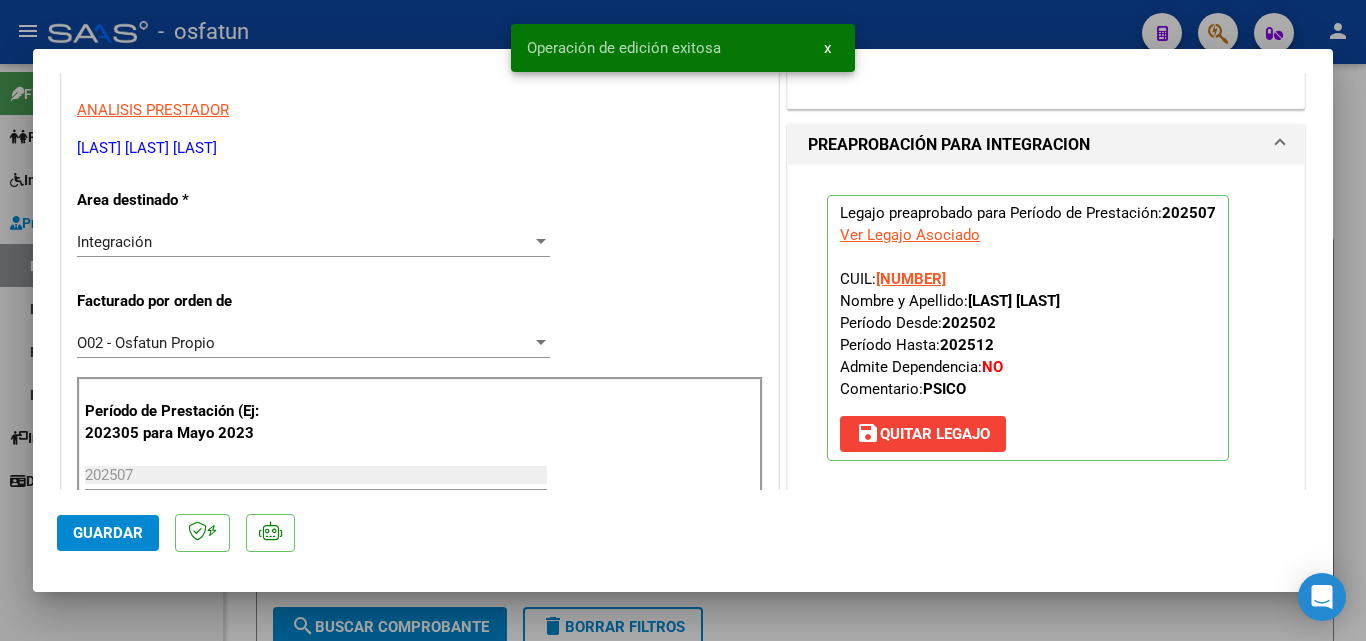 drag, startPoint x: 960, startPoint y: 302, endPoint x: 1084, endPoint y: 295, distance: 124.197426 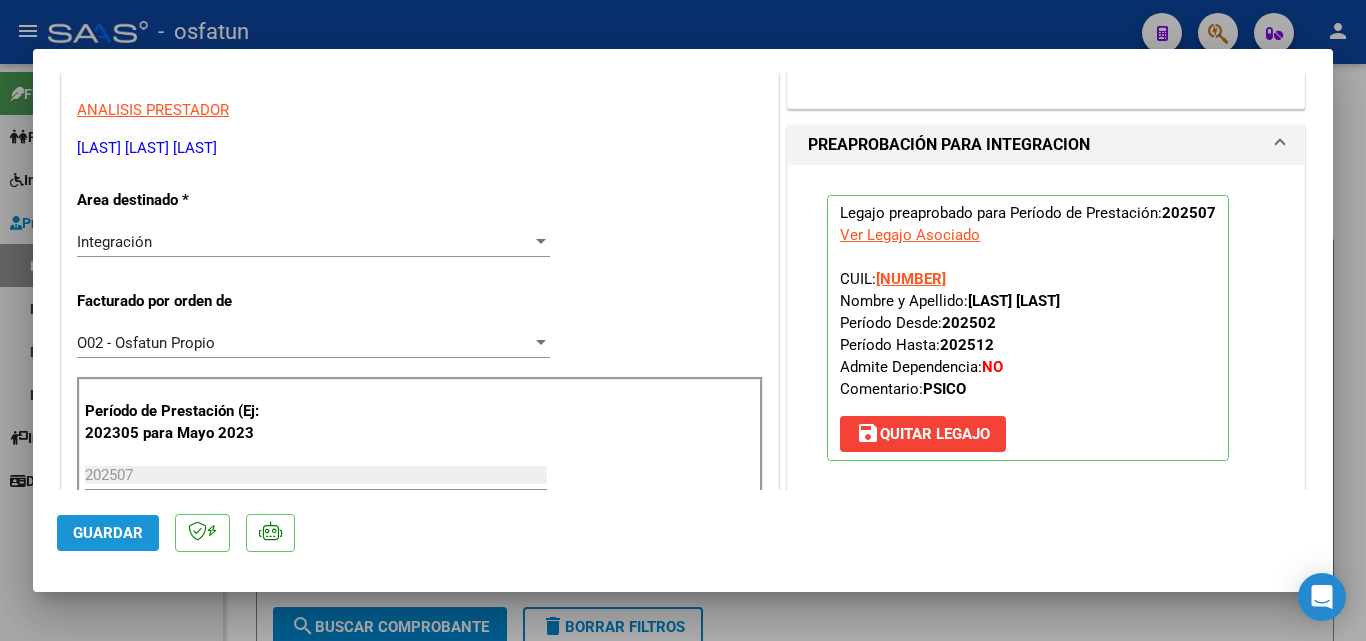 click on "Guardar" 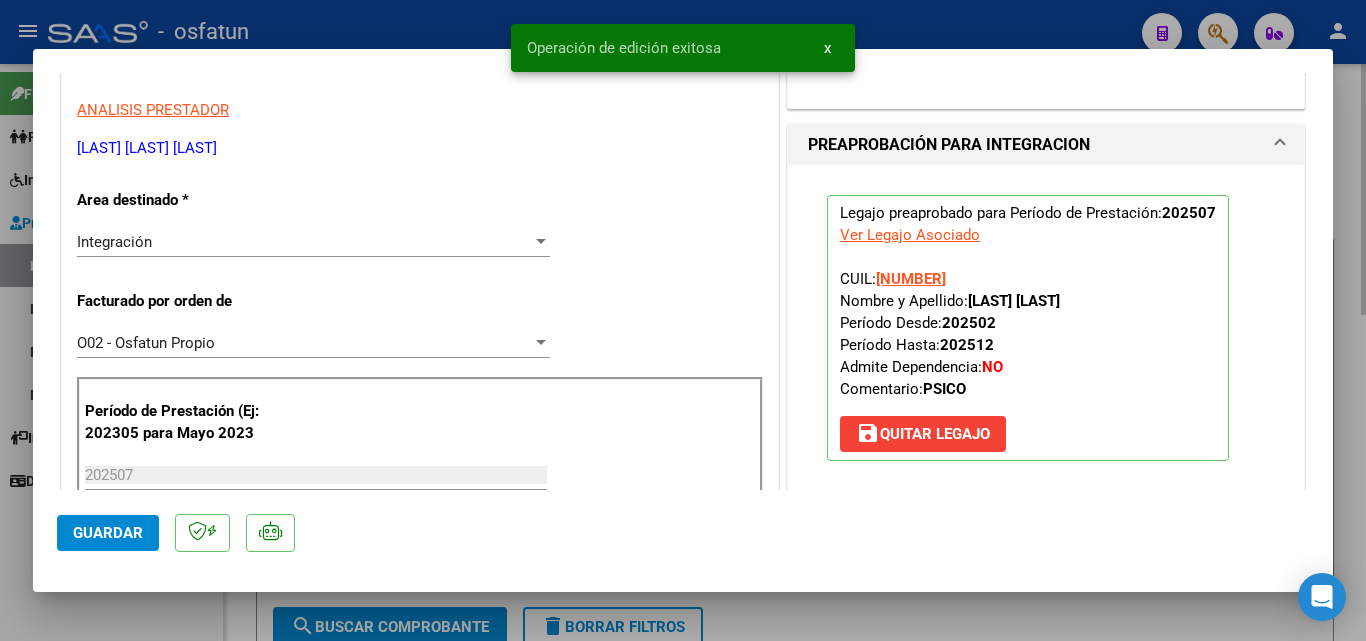 drag, startPoint x: 1348, startPoint y: 398, endPoint x: 1350, endPoint y: 426, distance: 28.071337 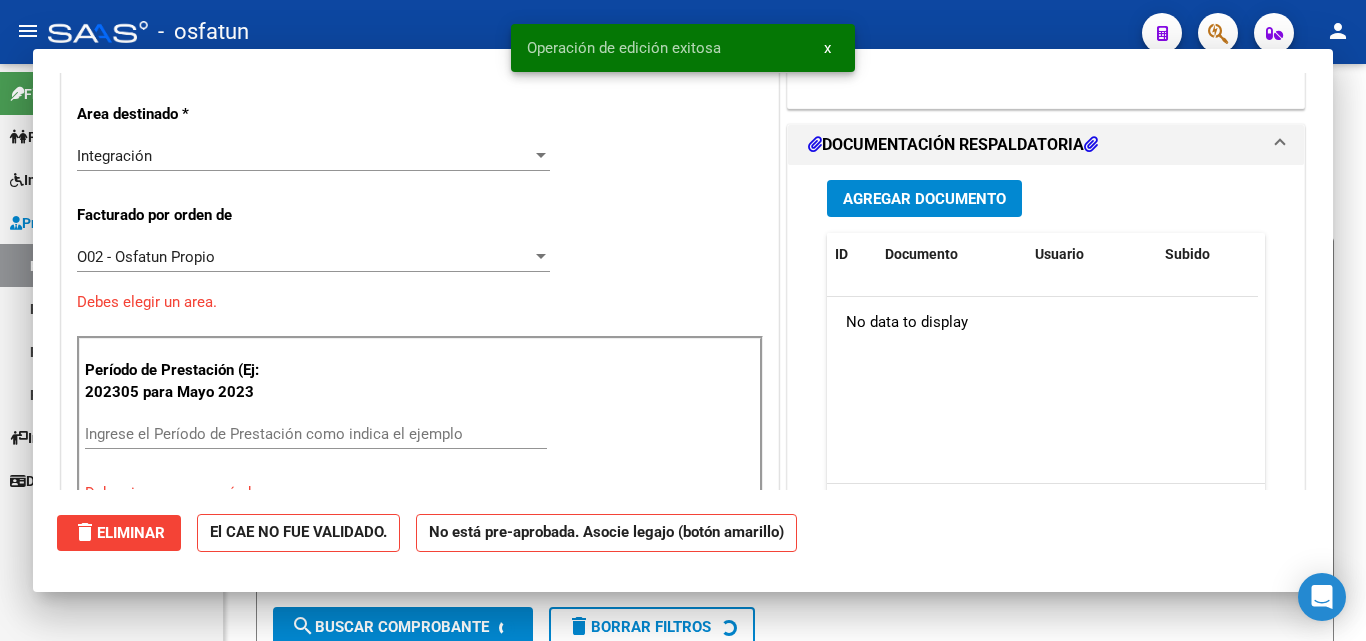 scroll, scrollTop: 333, scrollLeft: 0, axis: vertical 